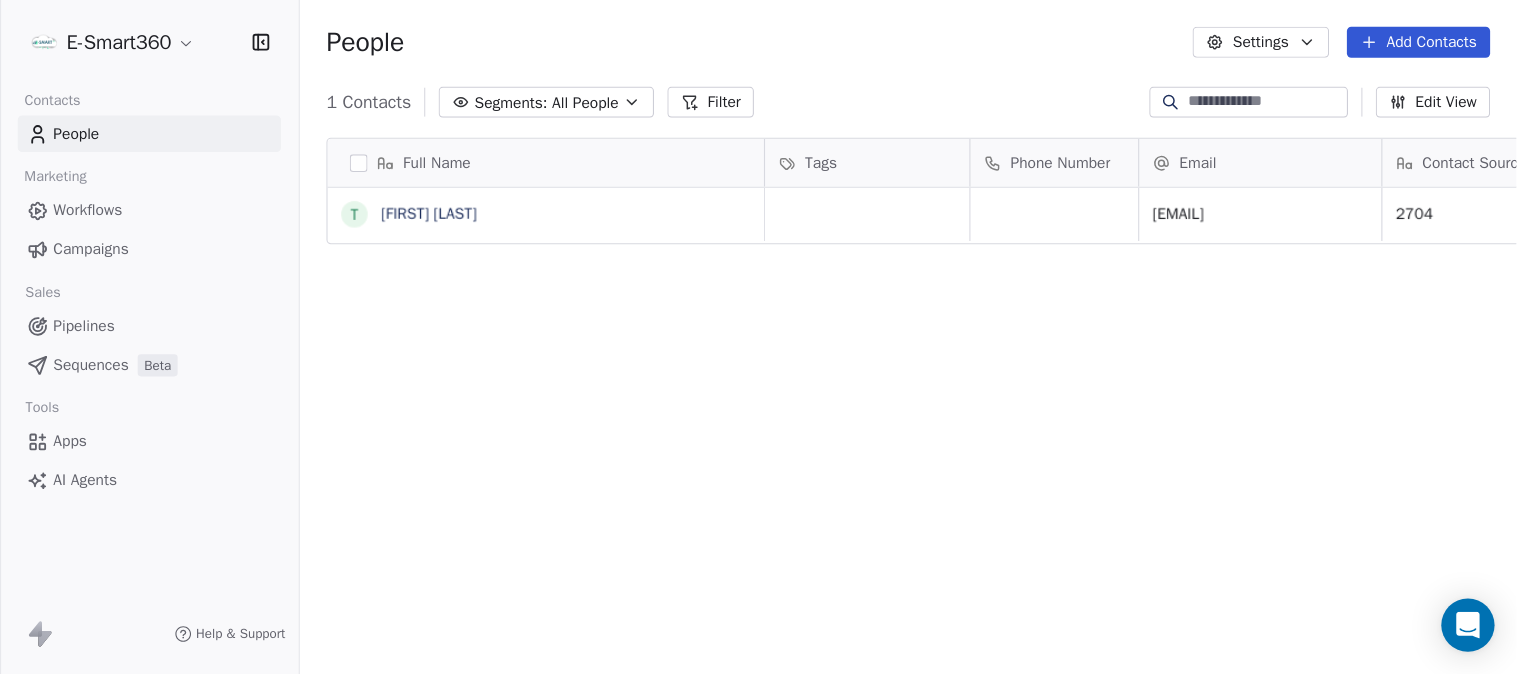 scroll, scrollTop: 0, scrollLeft: 0, axis: both 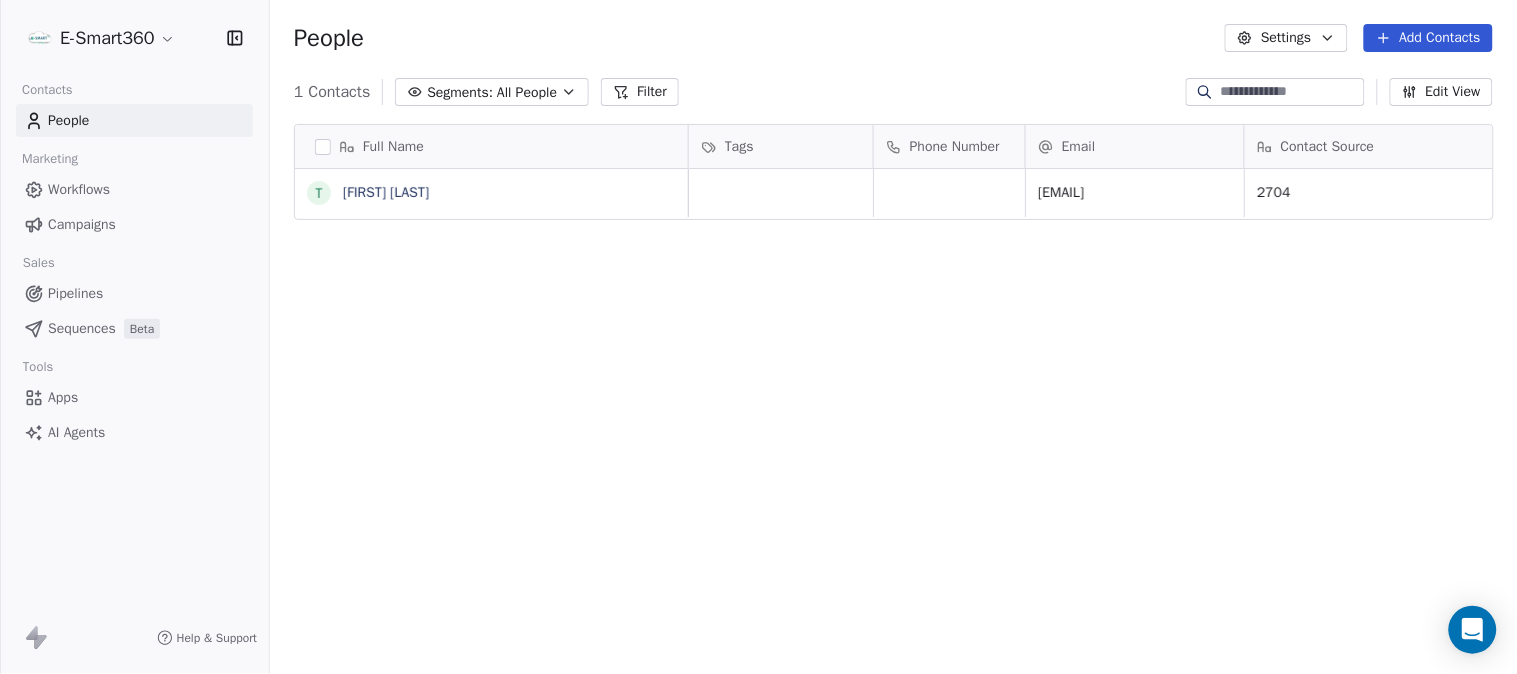 click on "Workflows" at bounding box center (134, 189) 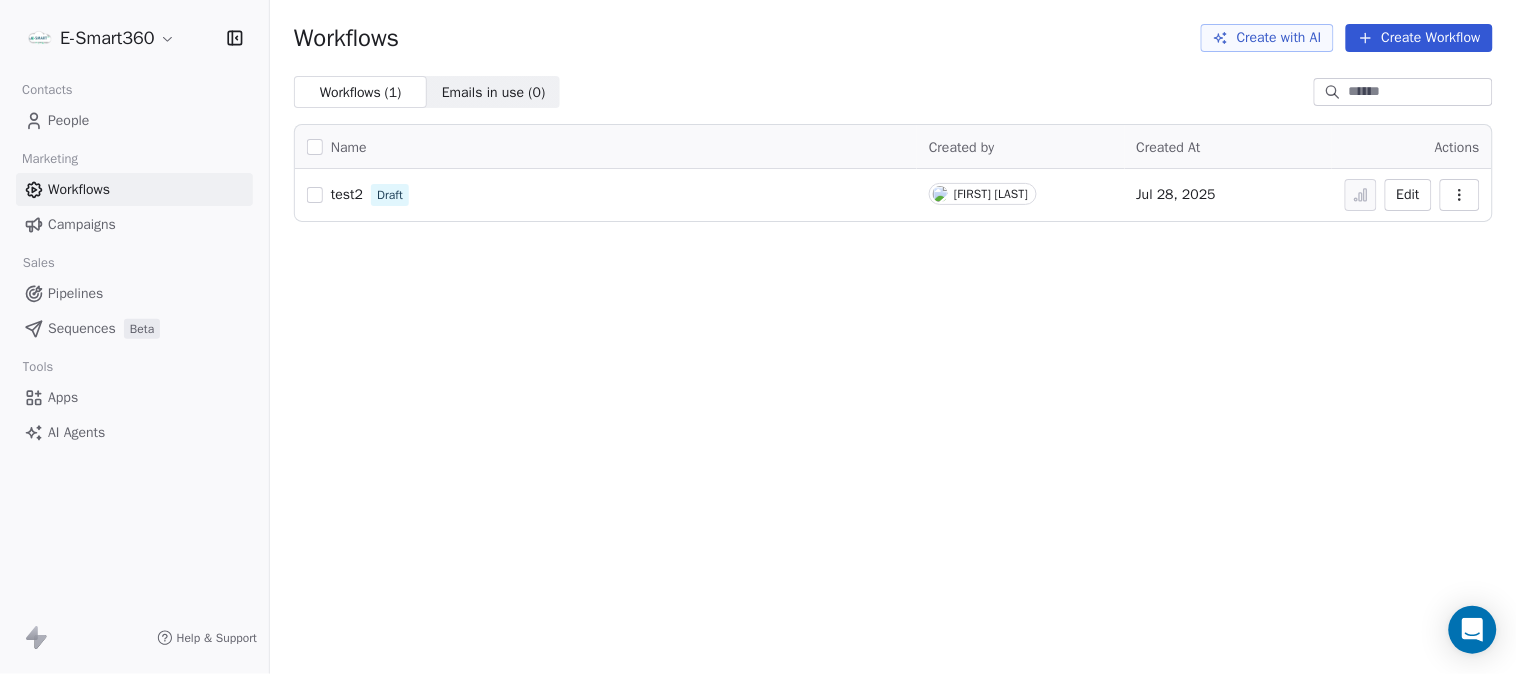 click on "Campaigns" at bounding box center (134, 224) 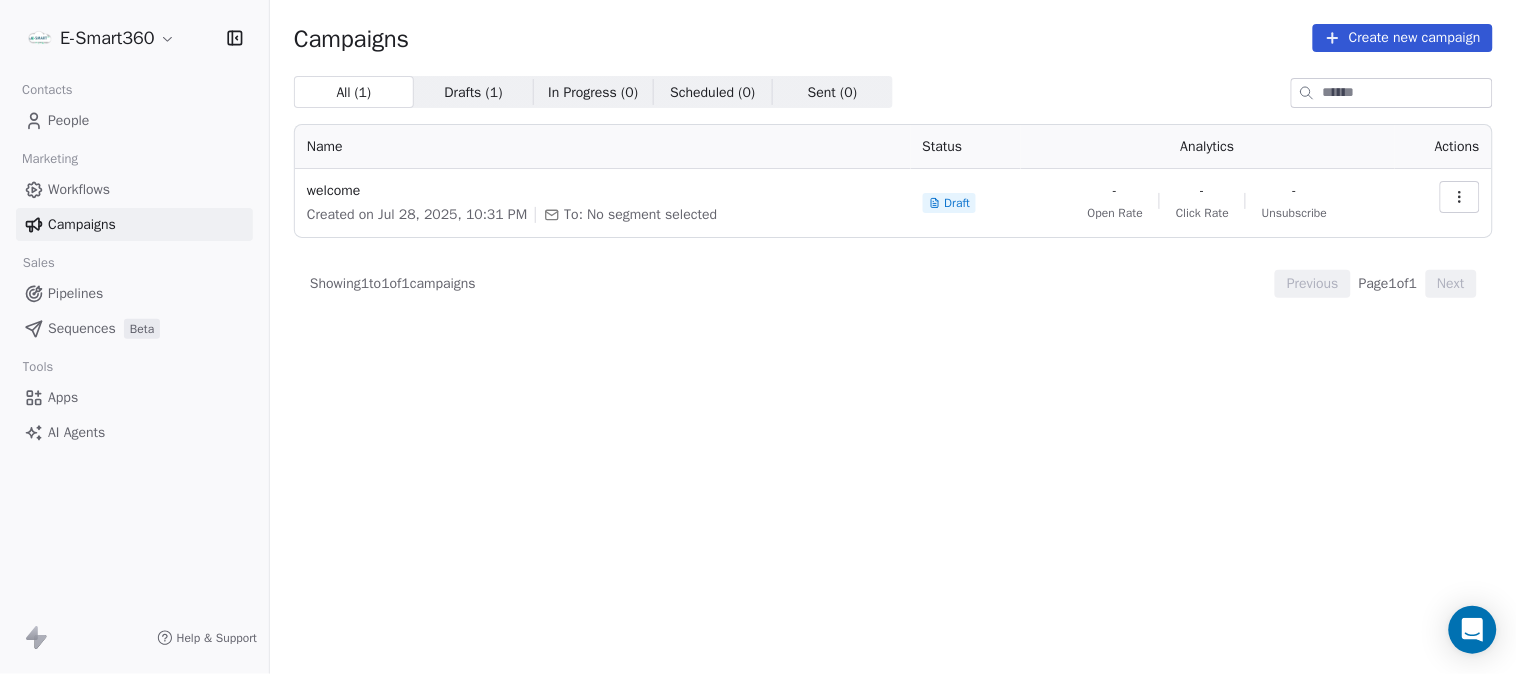 click at bounding box center (1460, 197) 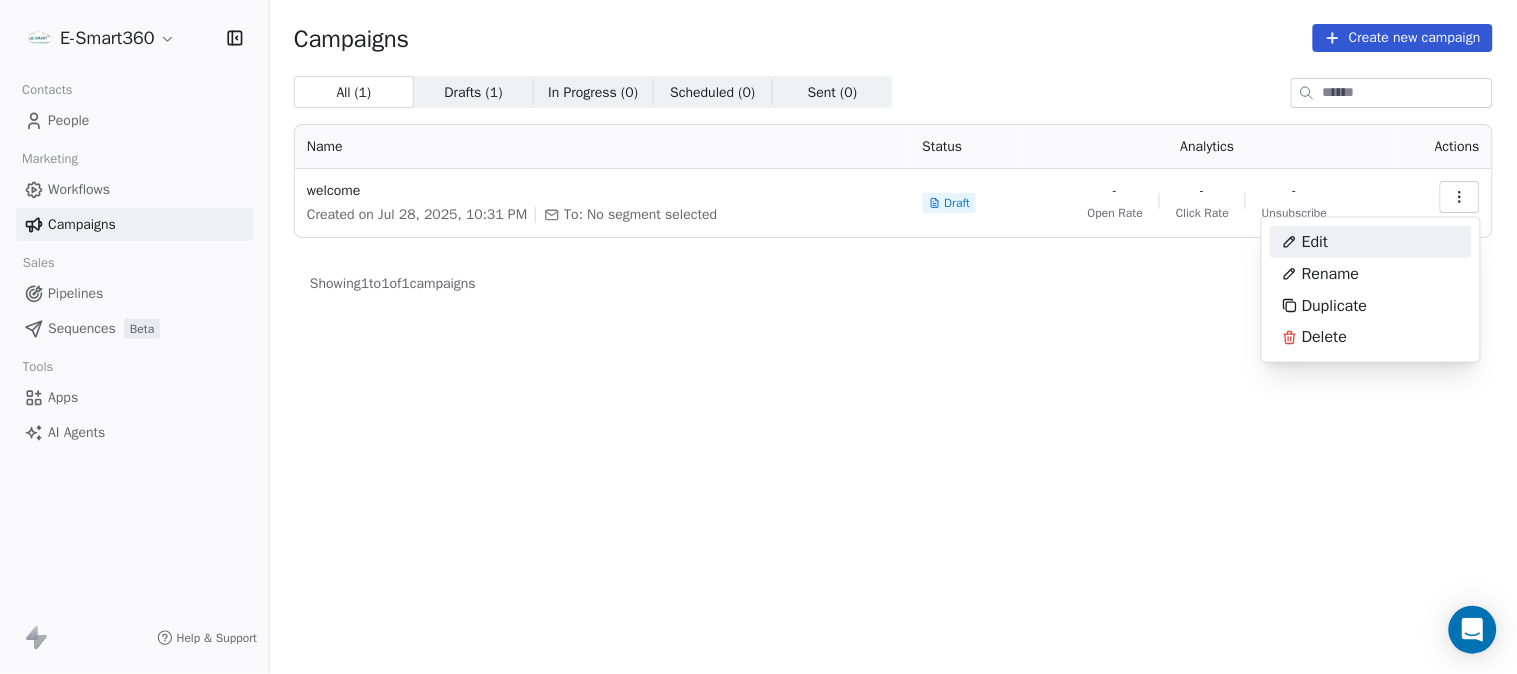 click on "Edit" at bounding box center [1305, 242] 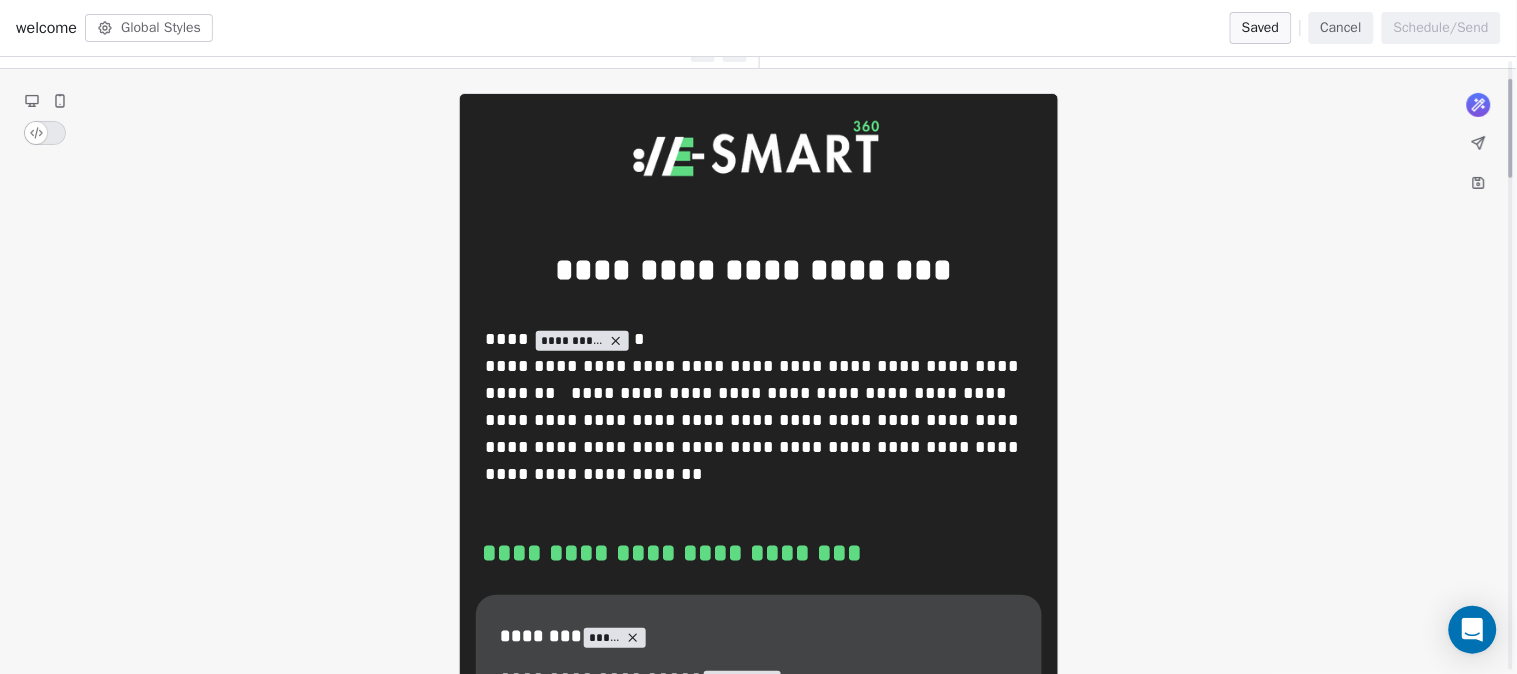 scroll, scrollTop: 111, scrollLeft: 0, axis: vertical 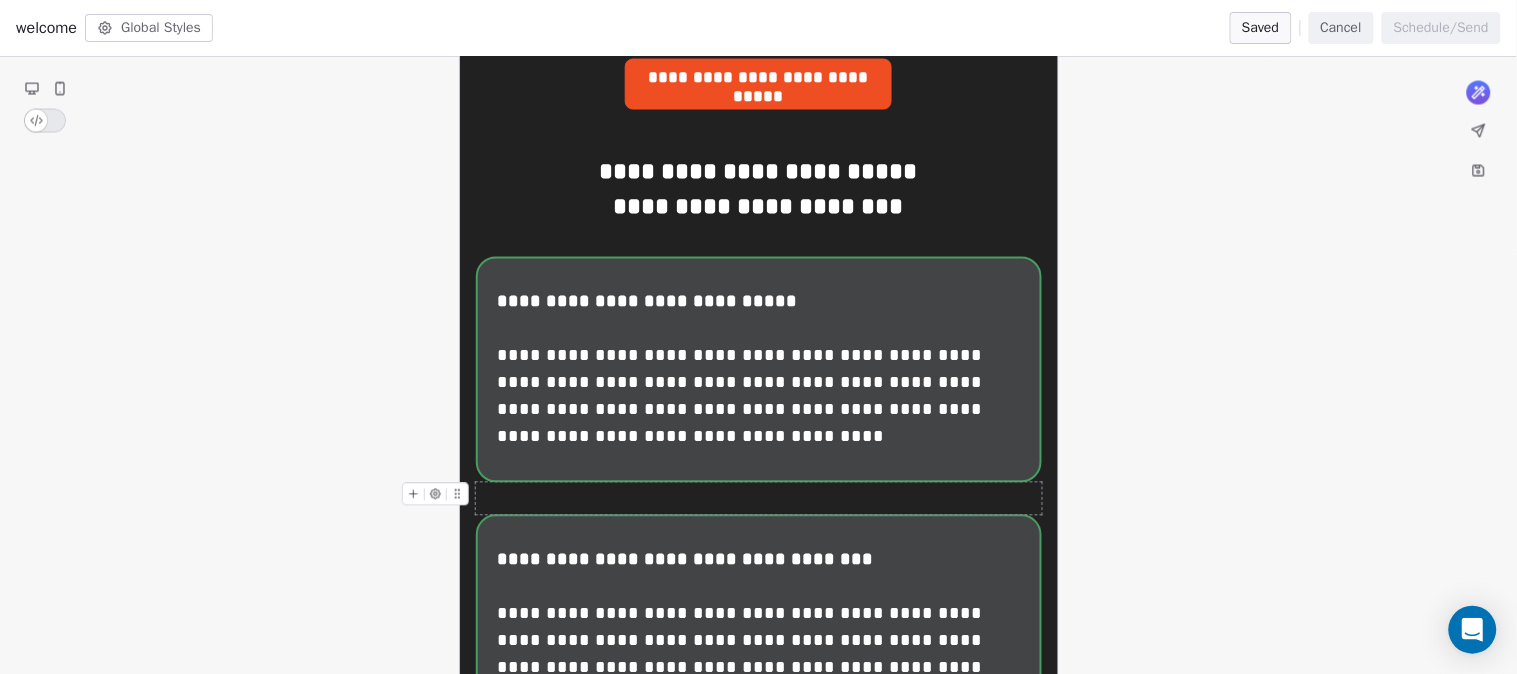 click at bounding box center [759, 499] 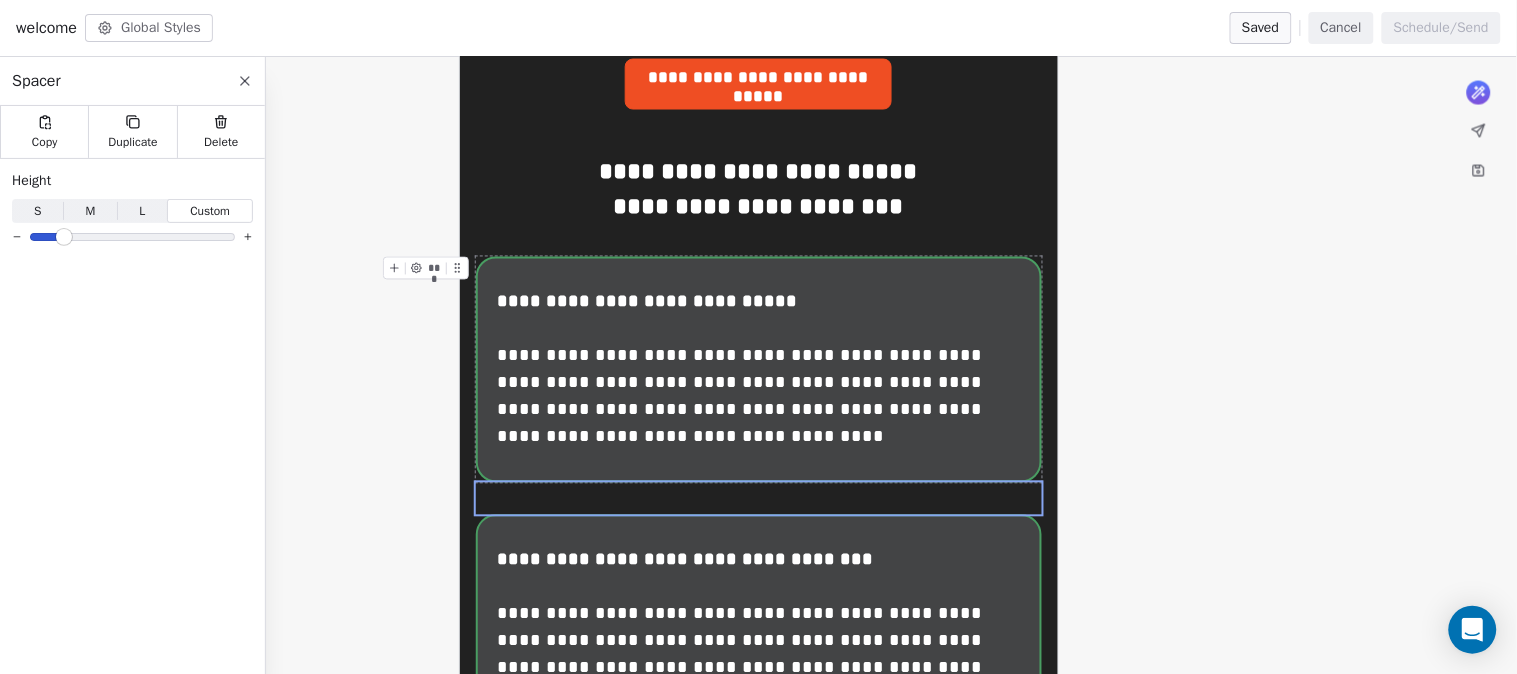 click 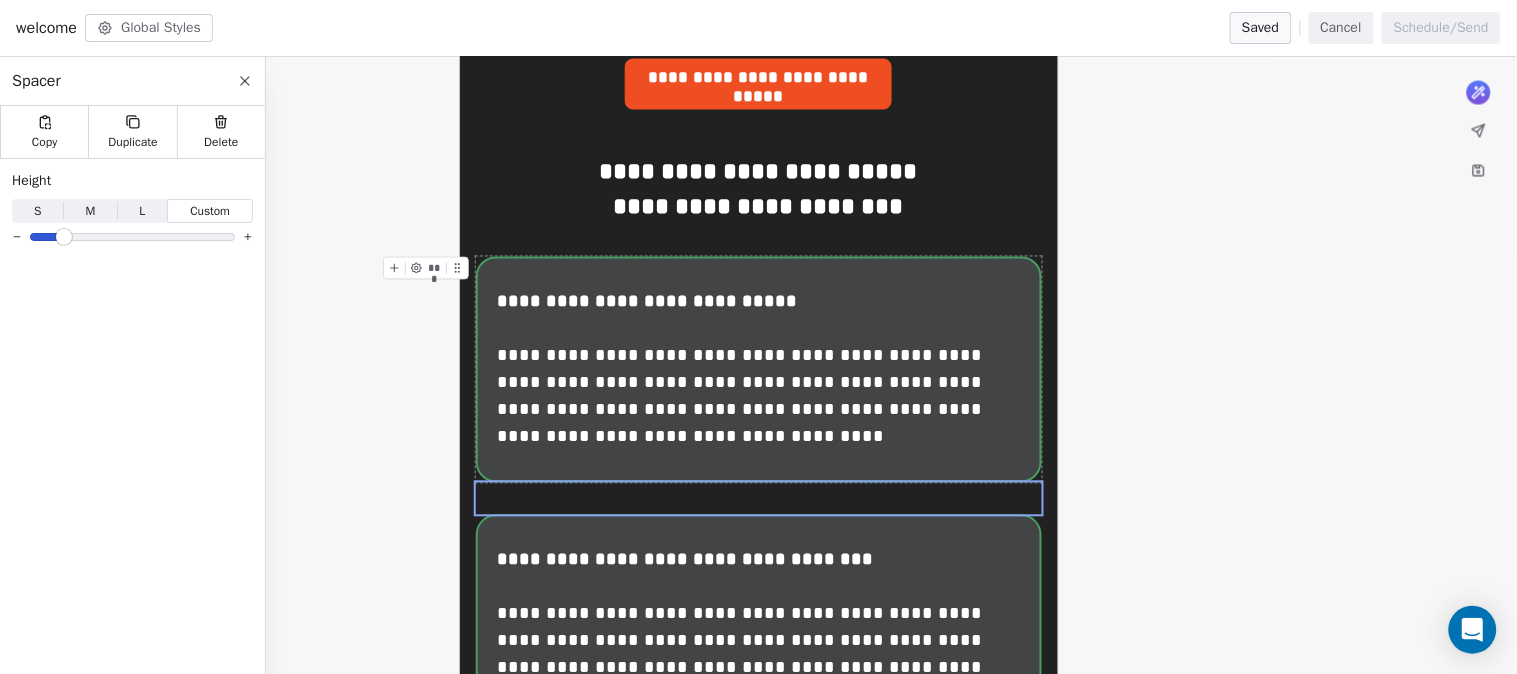 click 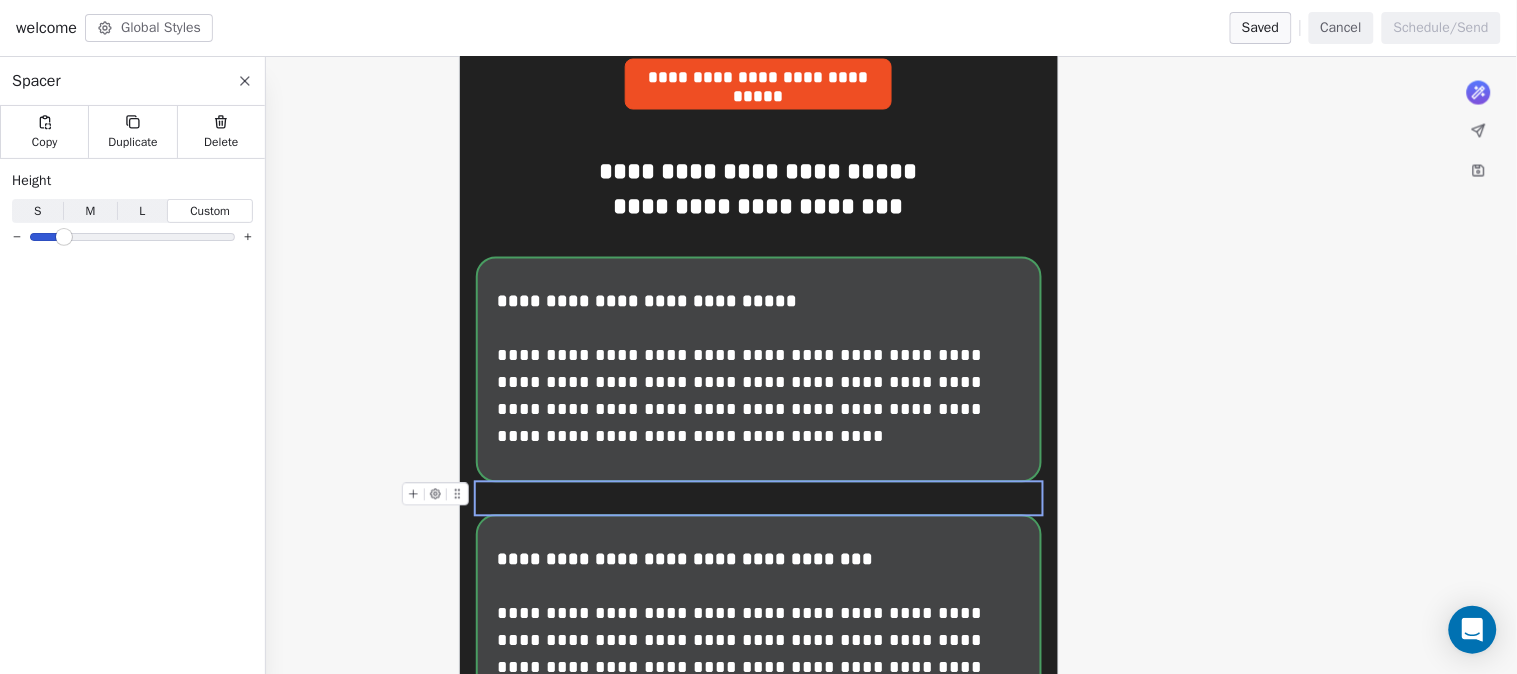 click at bounding box center (759, 499) 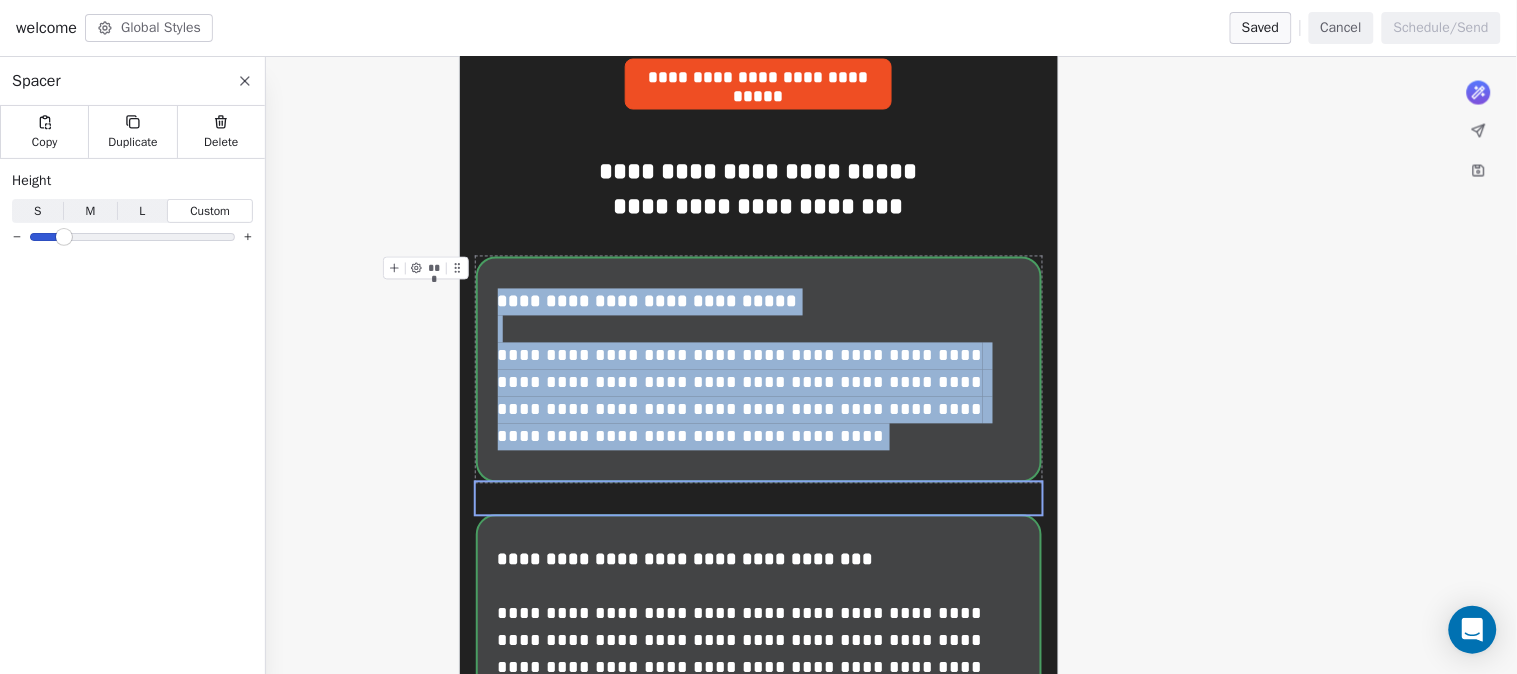 click at bounding box center (64, 237) 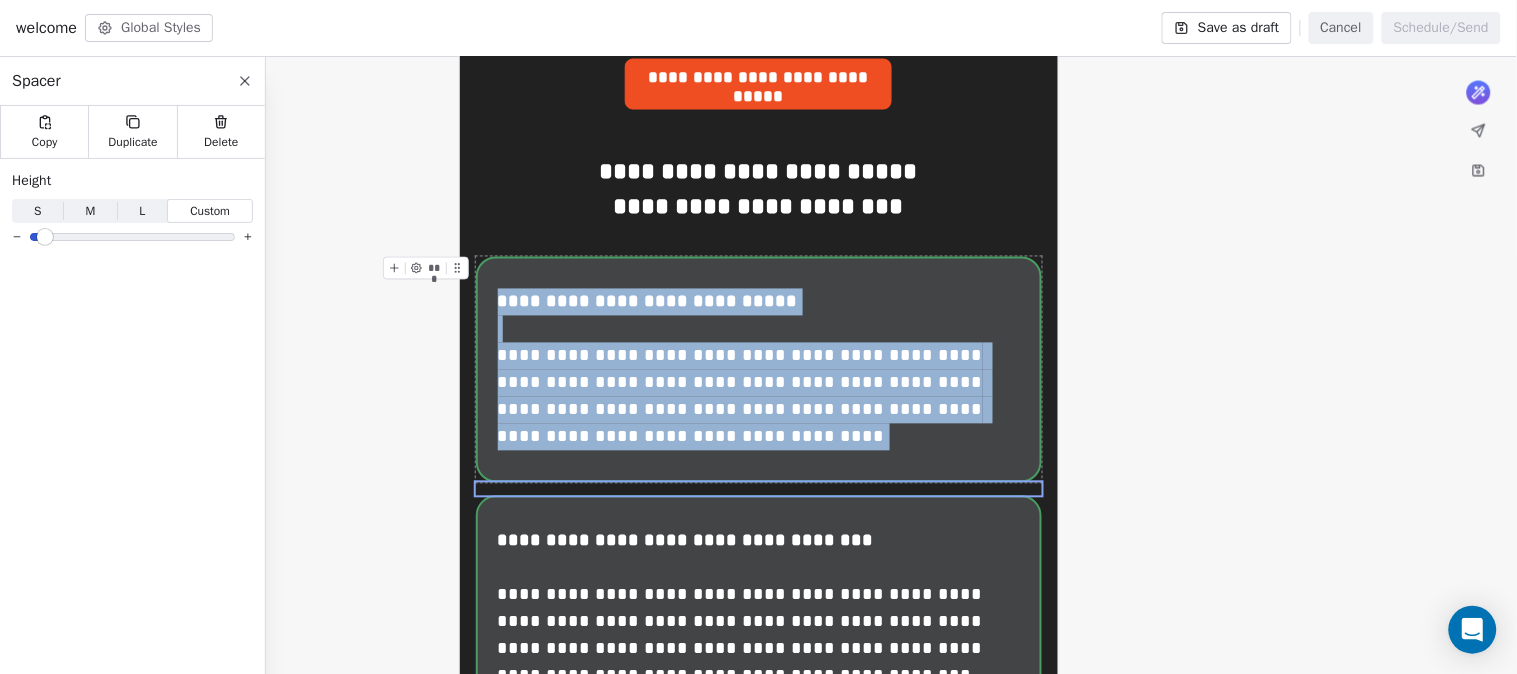 click at bounding box center [45, 237] 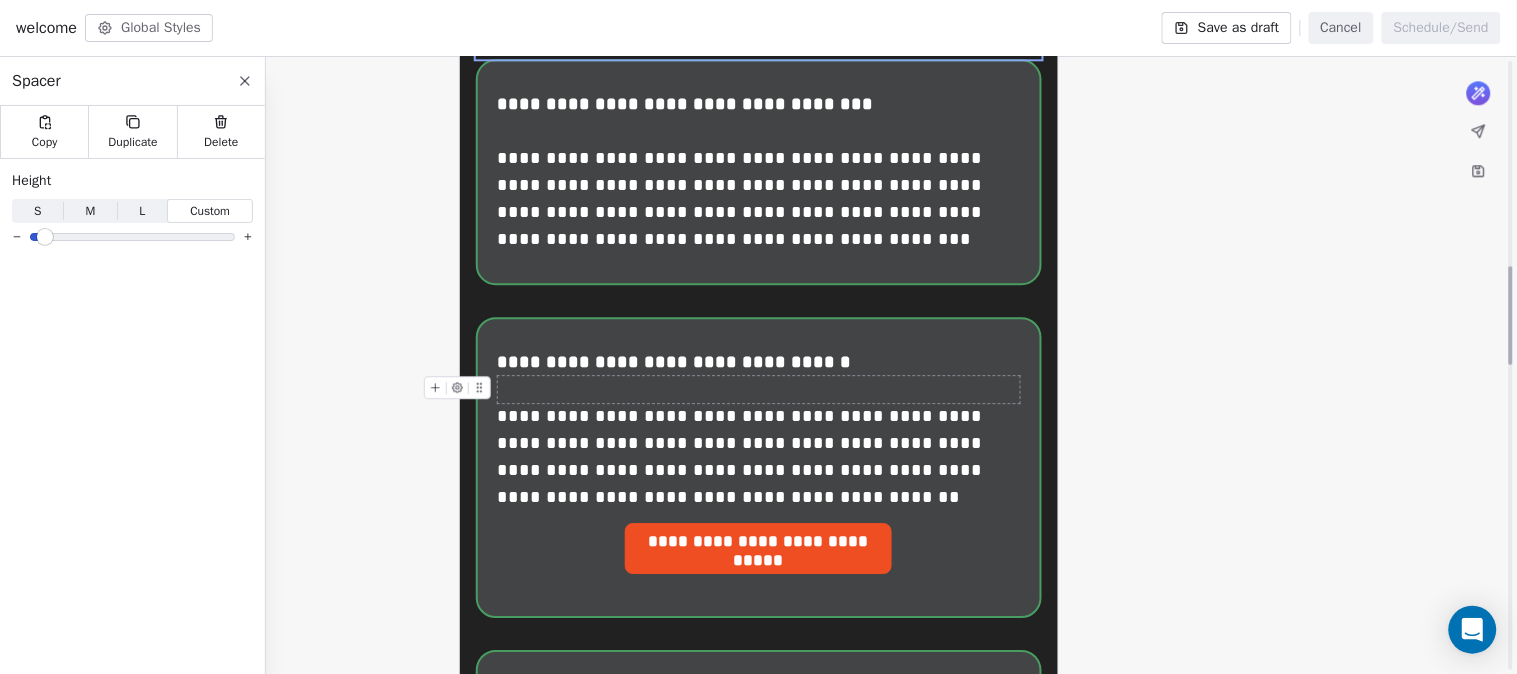 scroll, scrollTop: 1333, scrollLeft: 0, axis: vertical 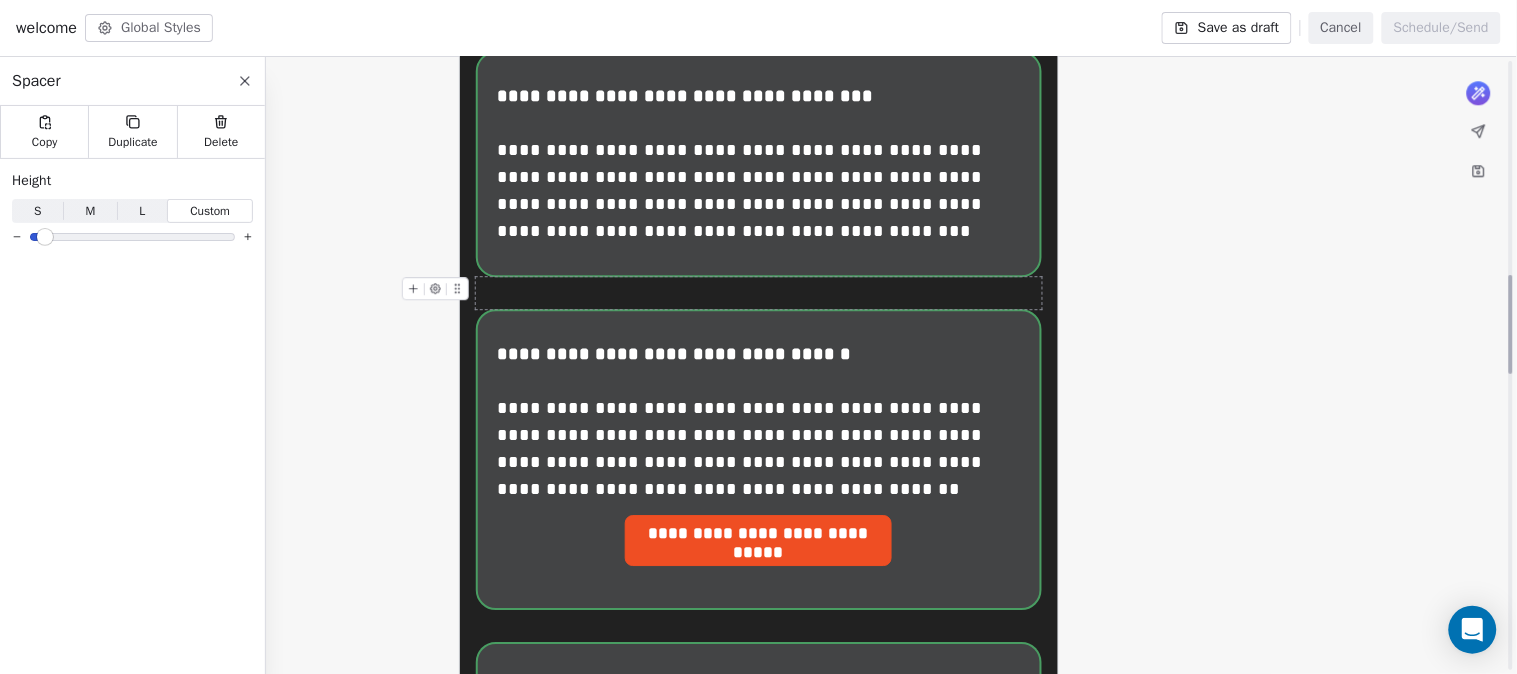 click at bounding box center (759, 293) 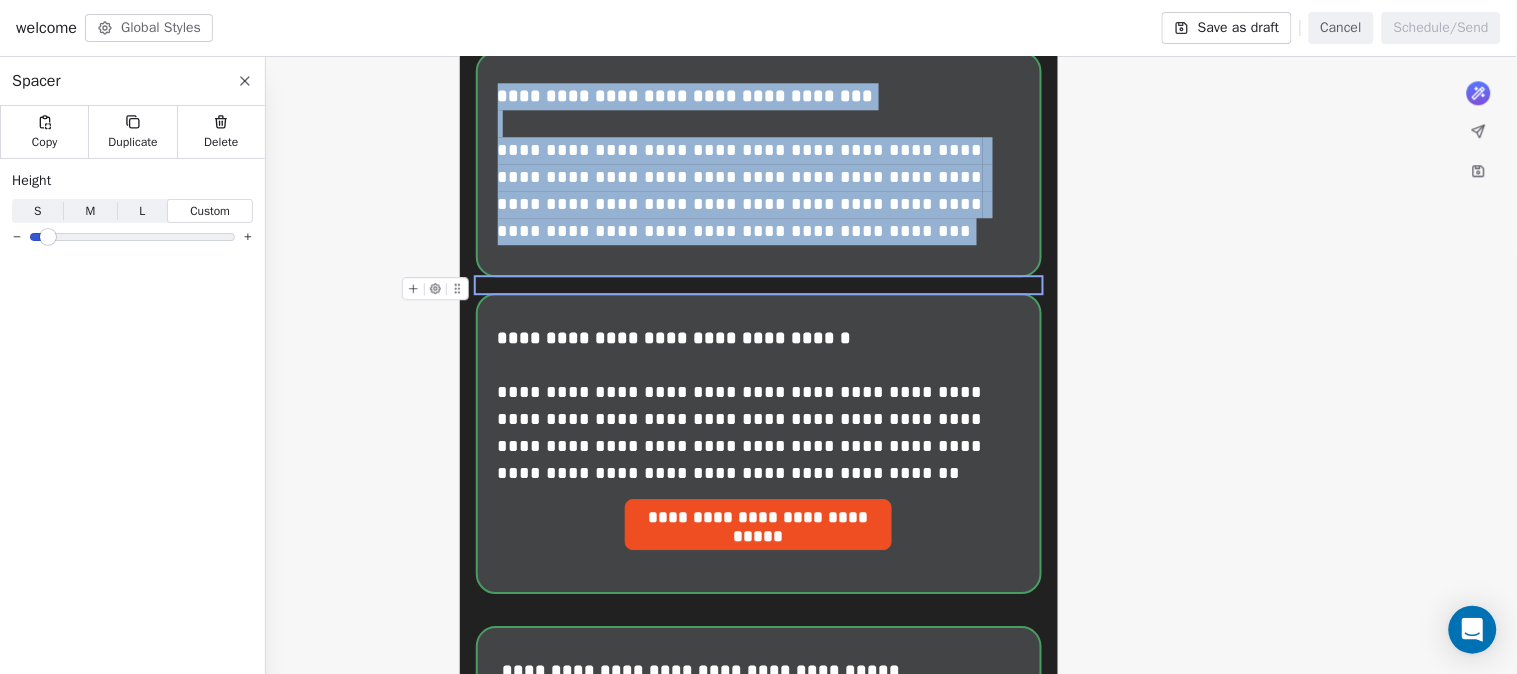 click at bounding box center (48, 237) 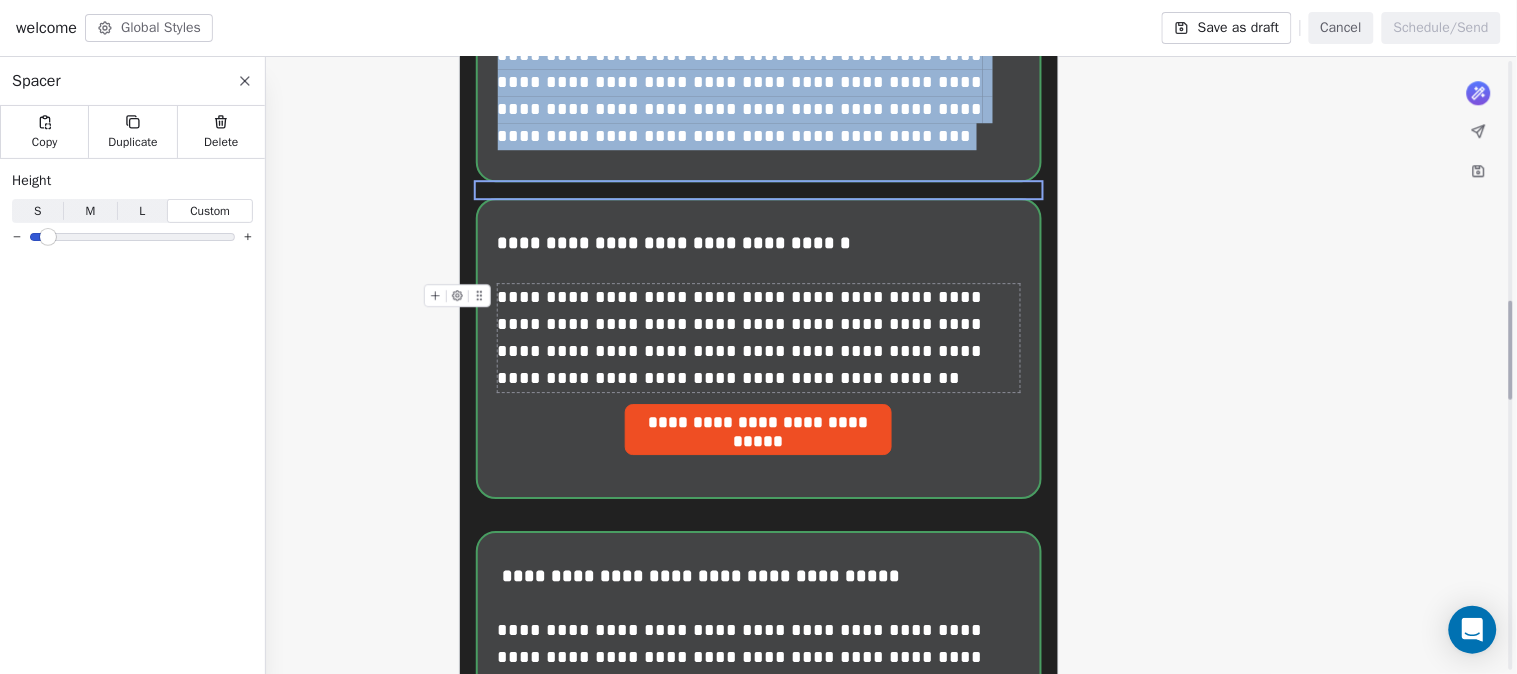 scroll, scrollTop: 1555, scrollLeft: 0, axis: vertical 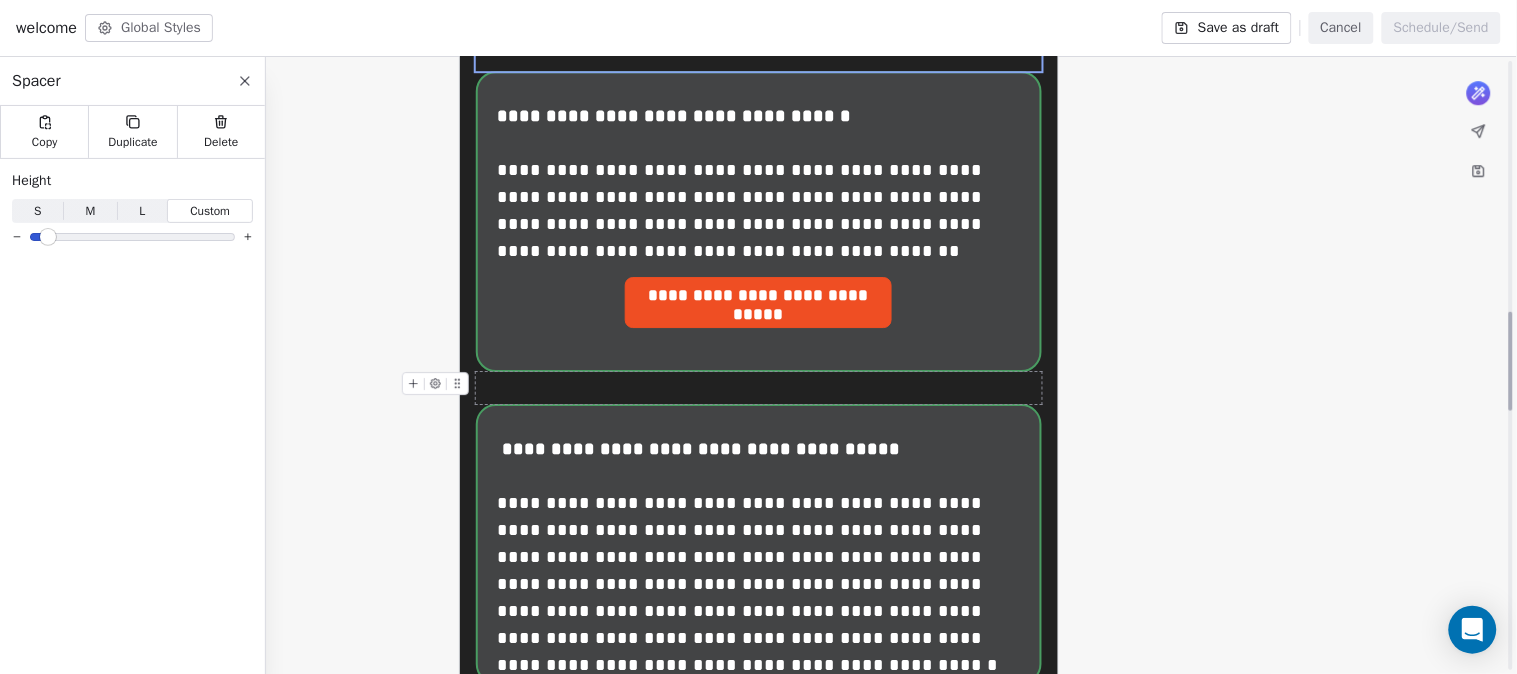 click at bounding box center (759, 388) 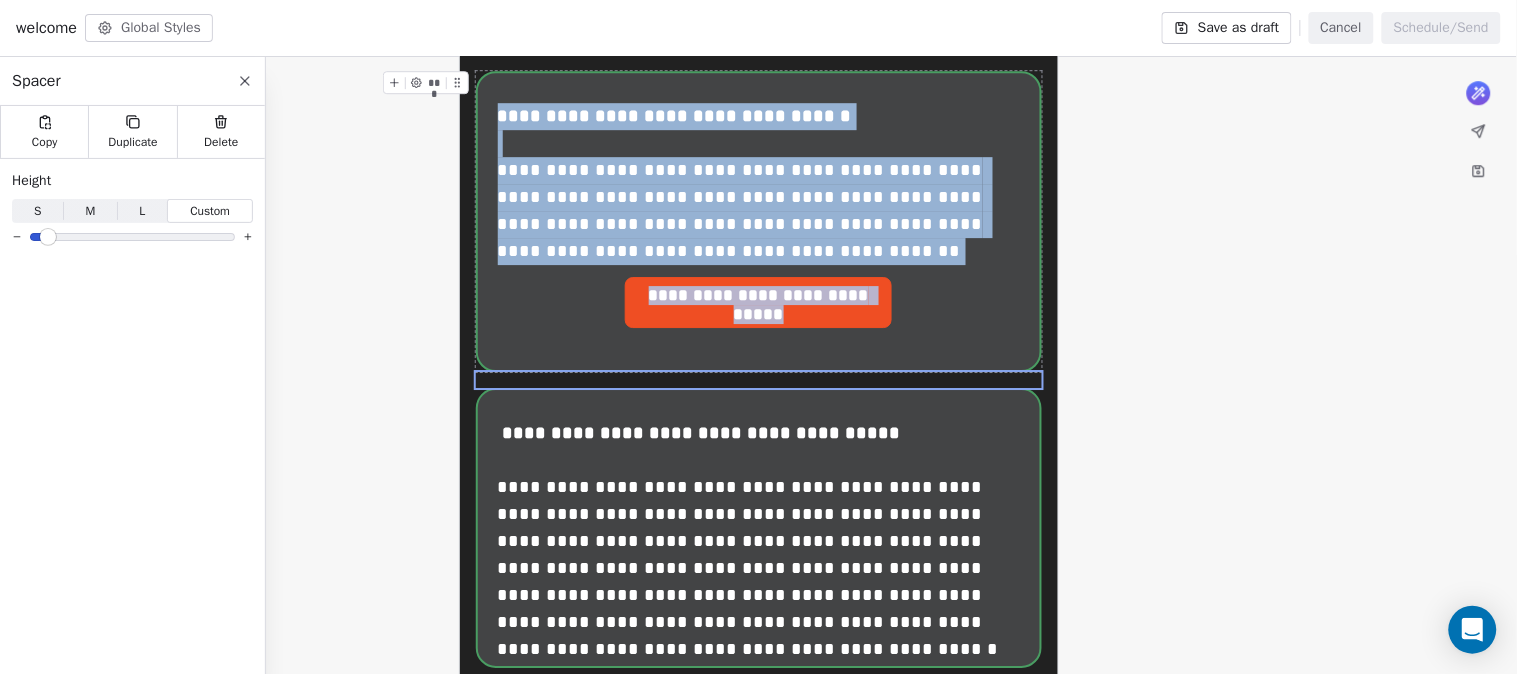 click at bounding box center [48, 237] 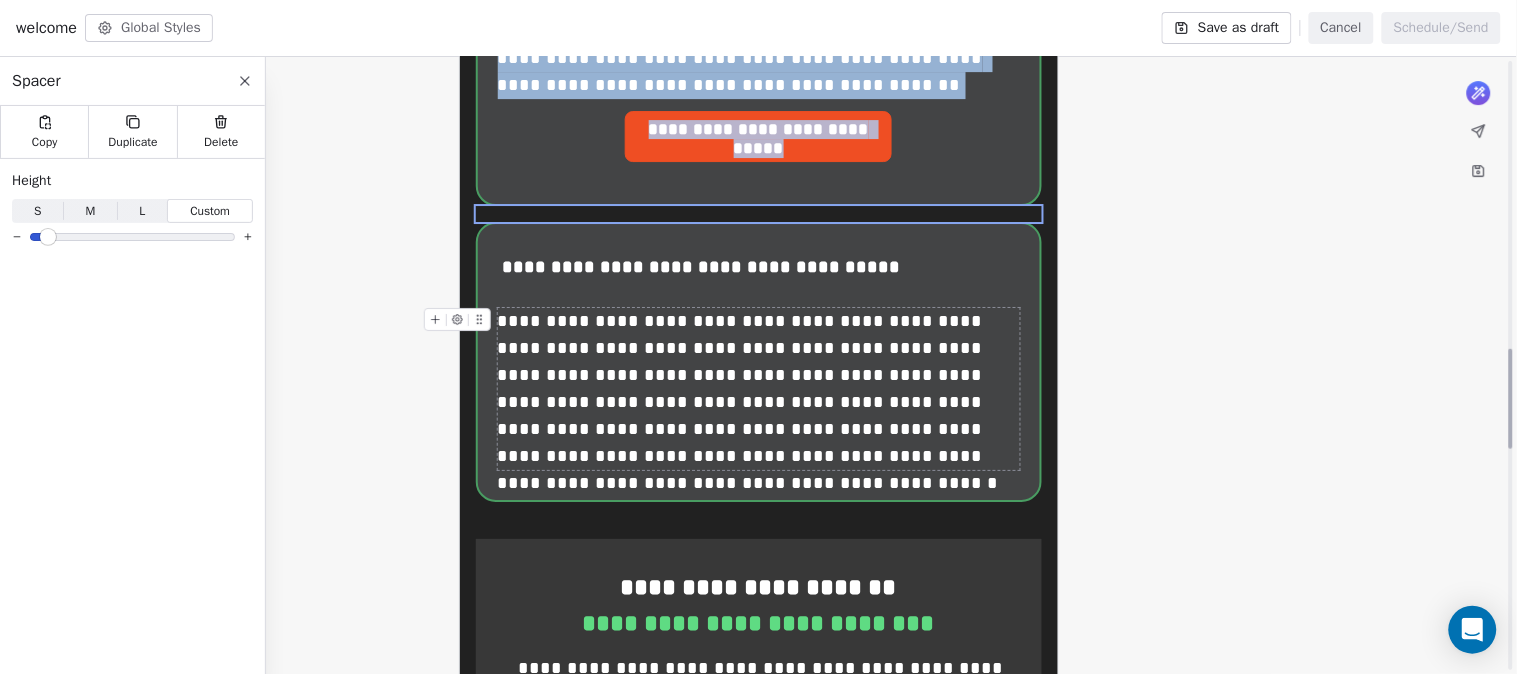 scroll, scrollTop: 1777, scrollLeft: 0, axis: vertical 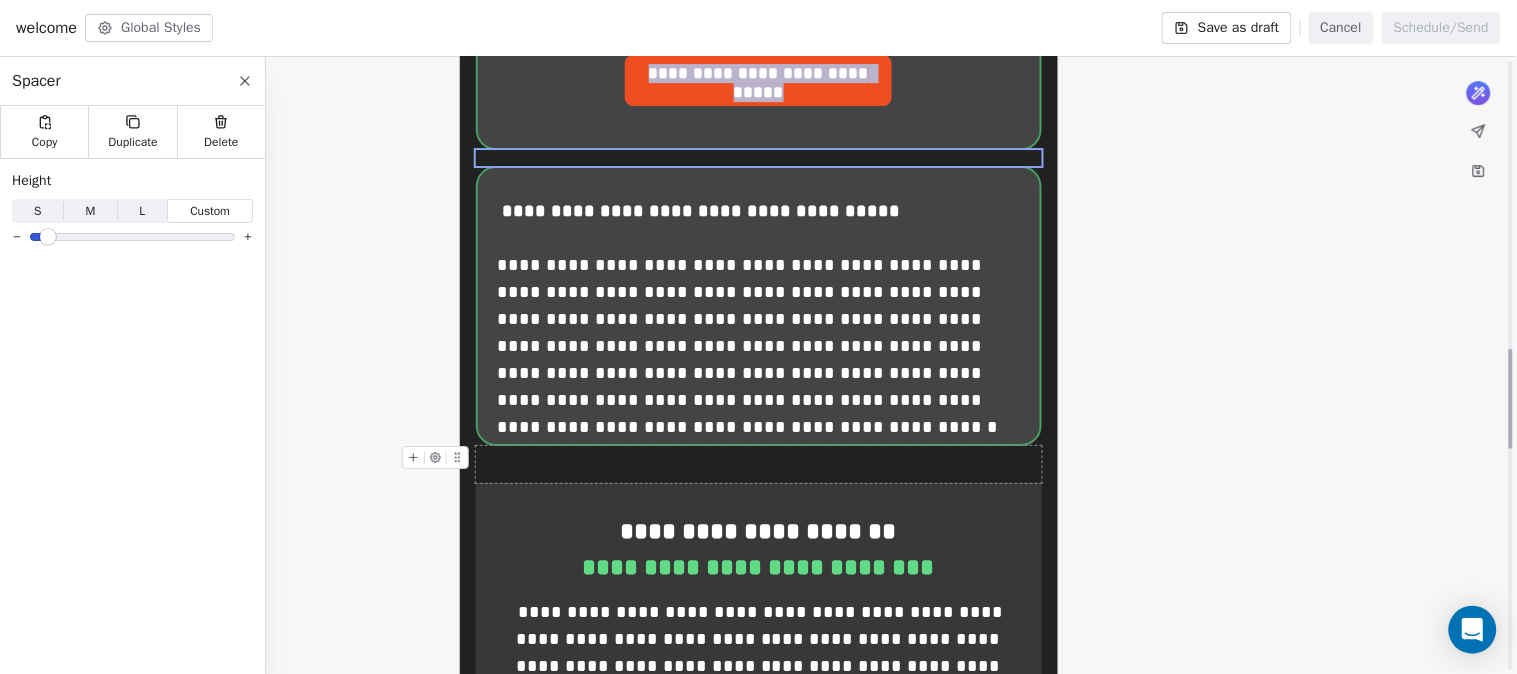 click at bounding box center (759, 464) 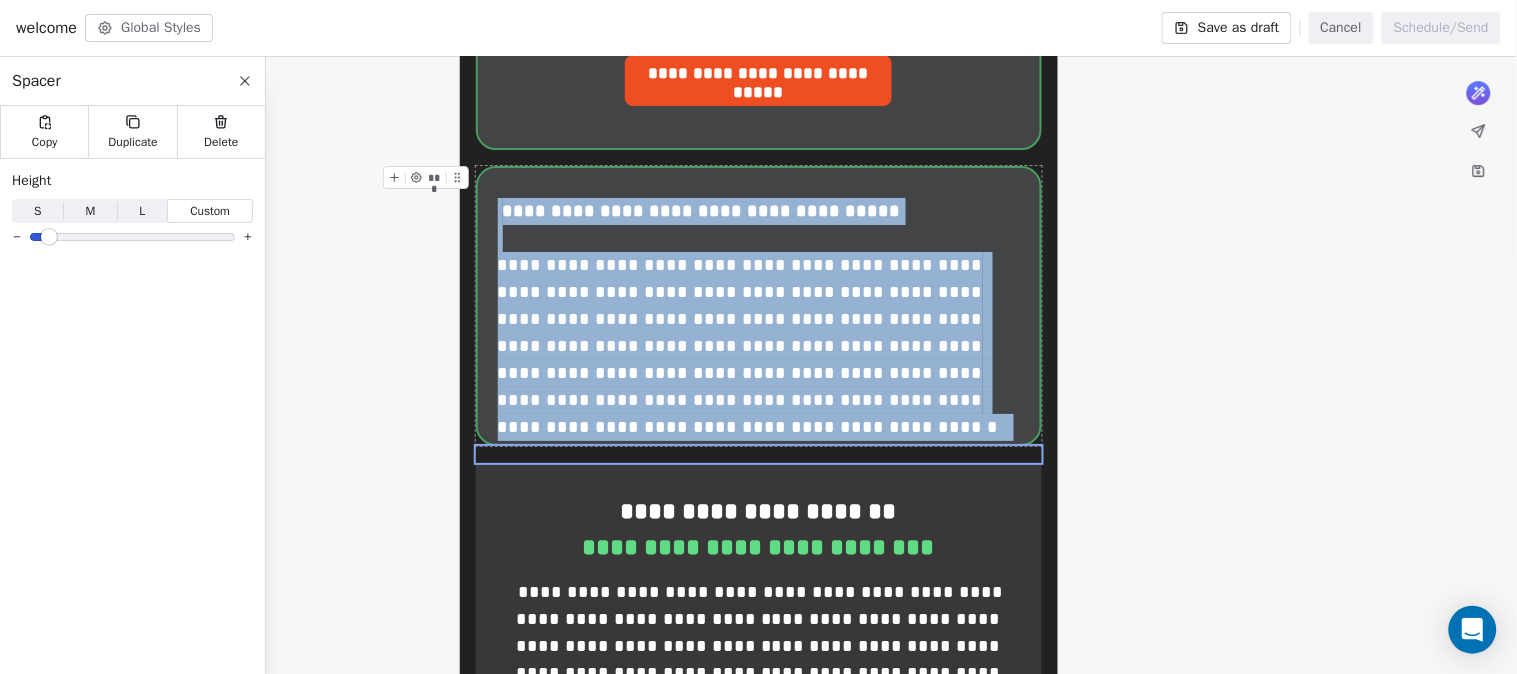 click at bounding box center [49, 237] 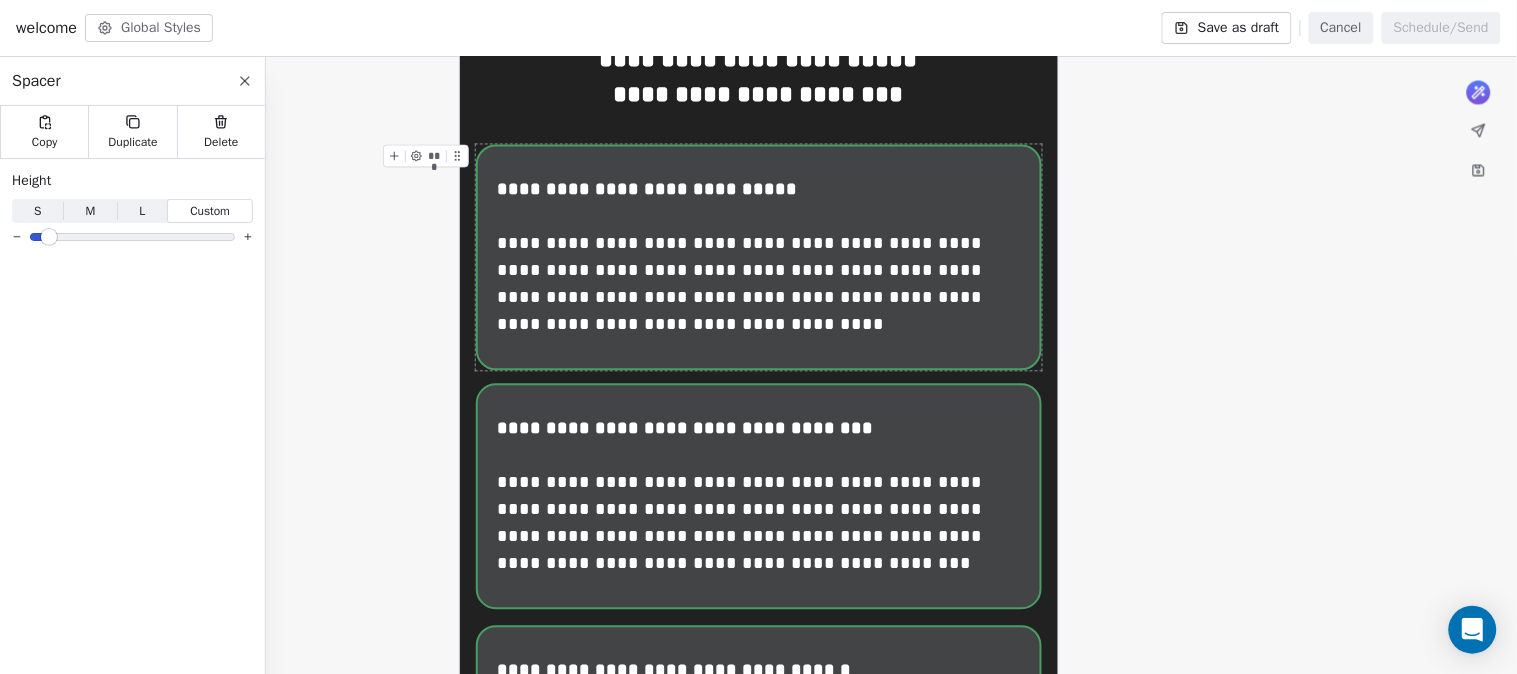 click on "**********" at bounding box center (759, 258) 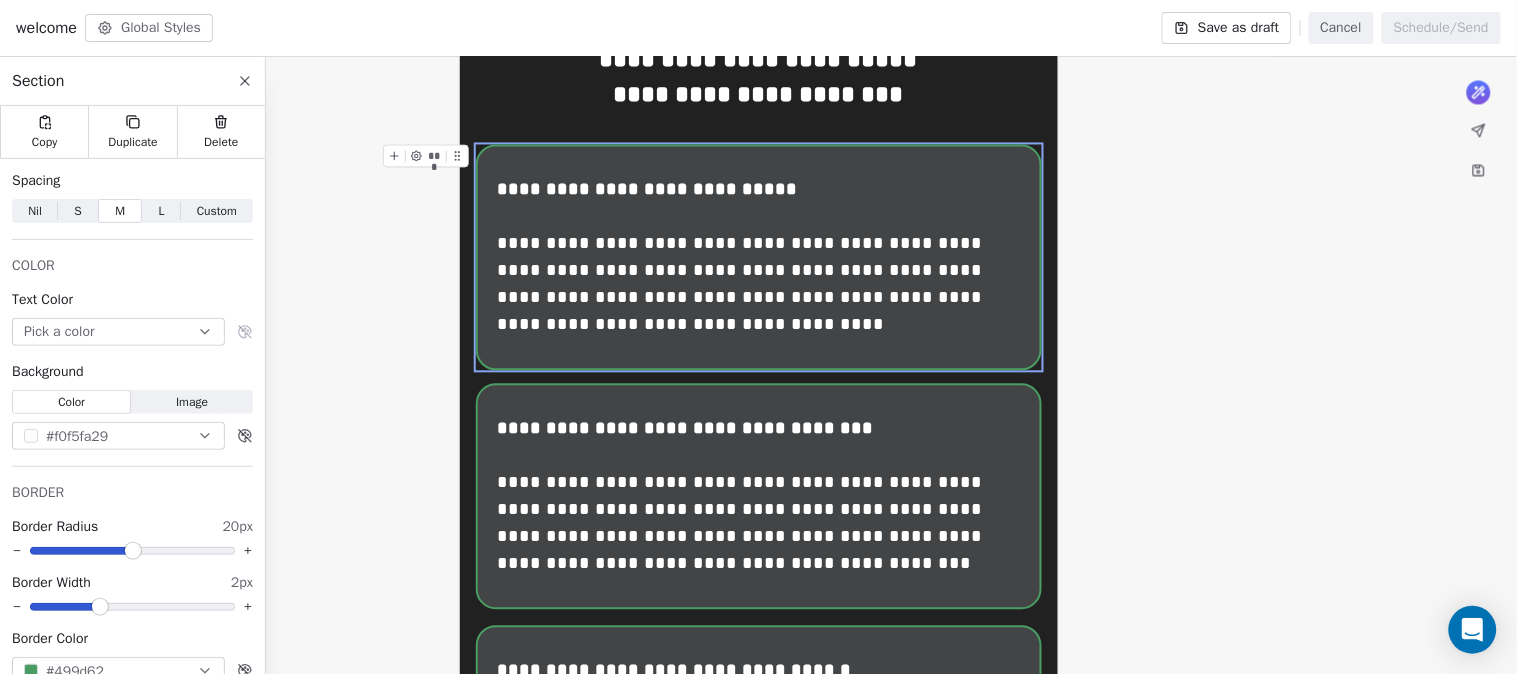 click on "**********" at bounding box center (758, 1044) 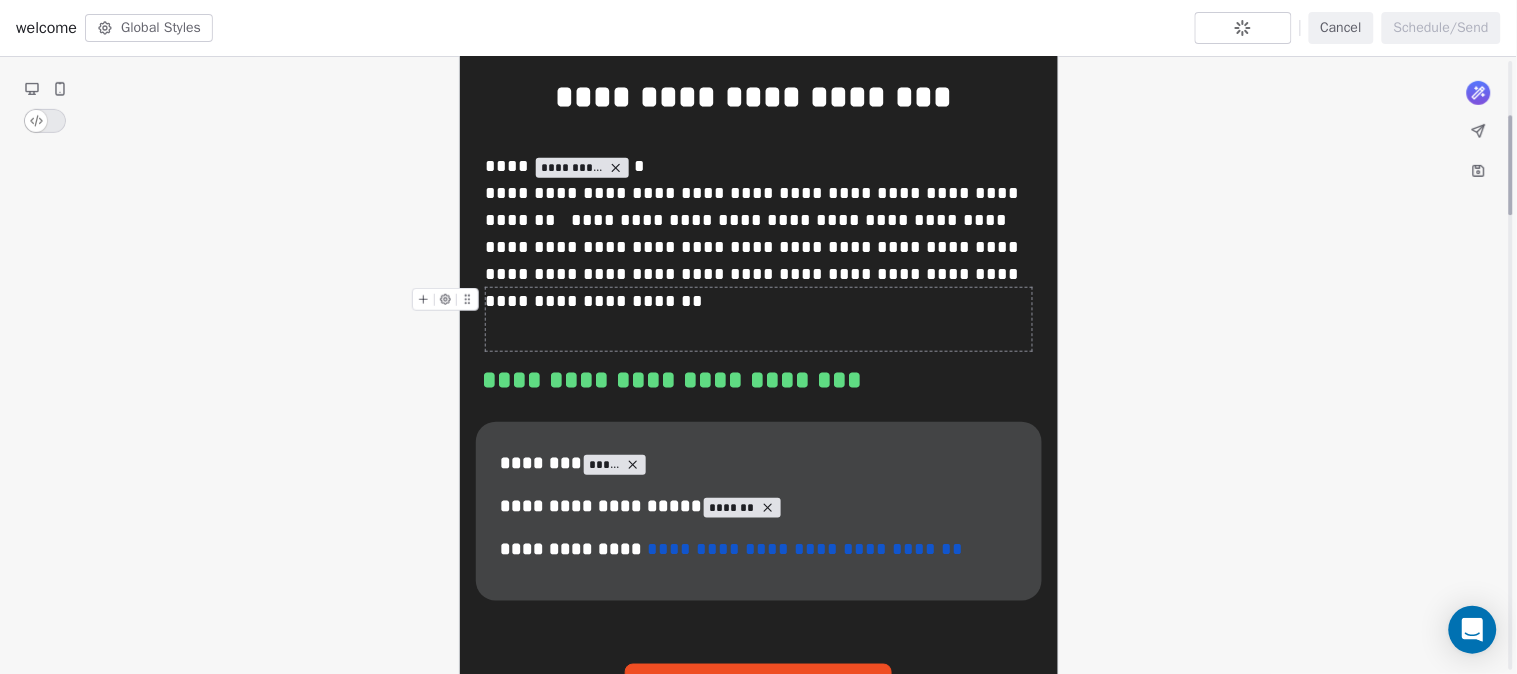 scroll, scrollTop: 333, scrollLeft: 0, axis: vertical 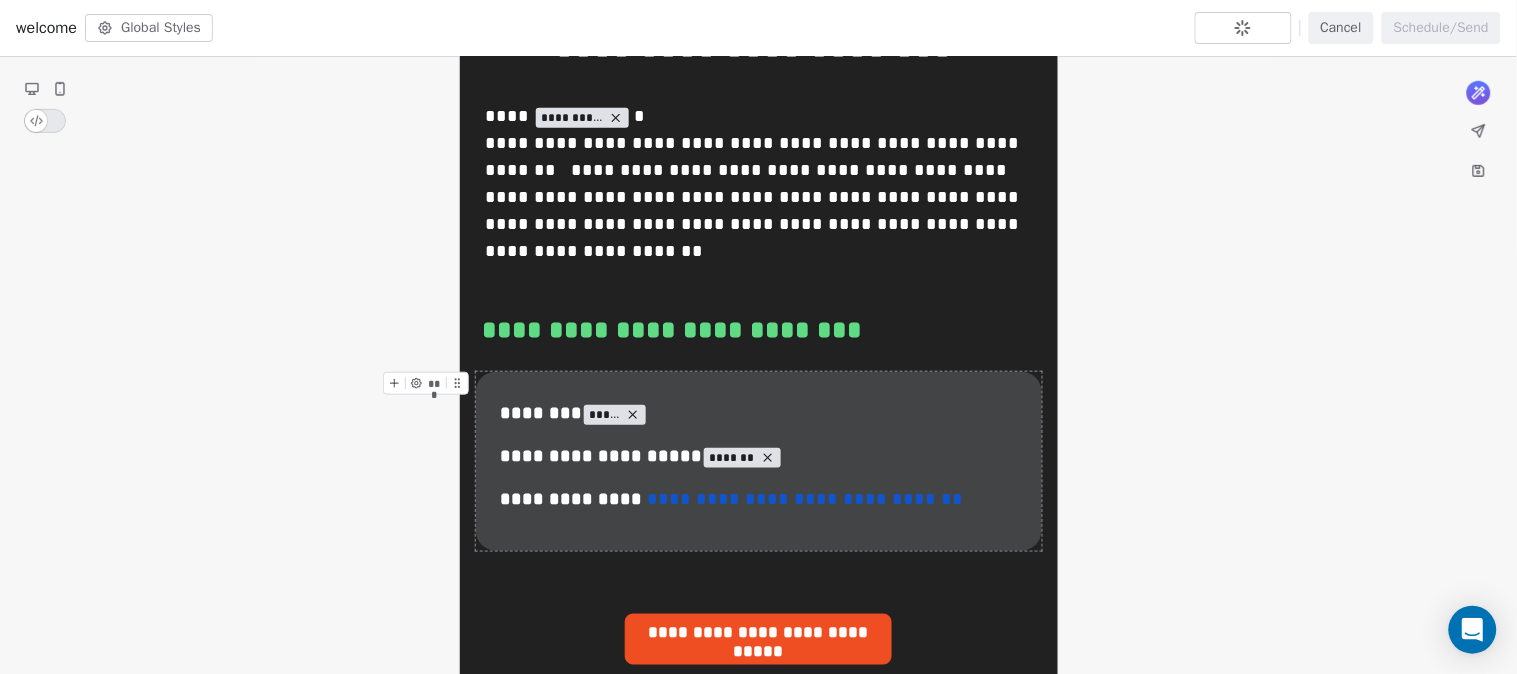 click on "**********" at bounding box center (759, 461) 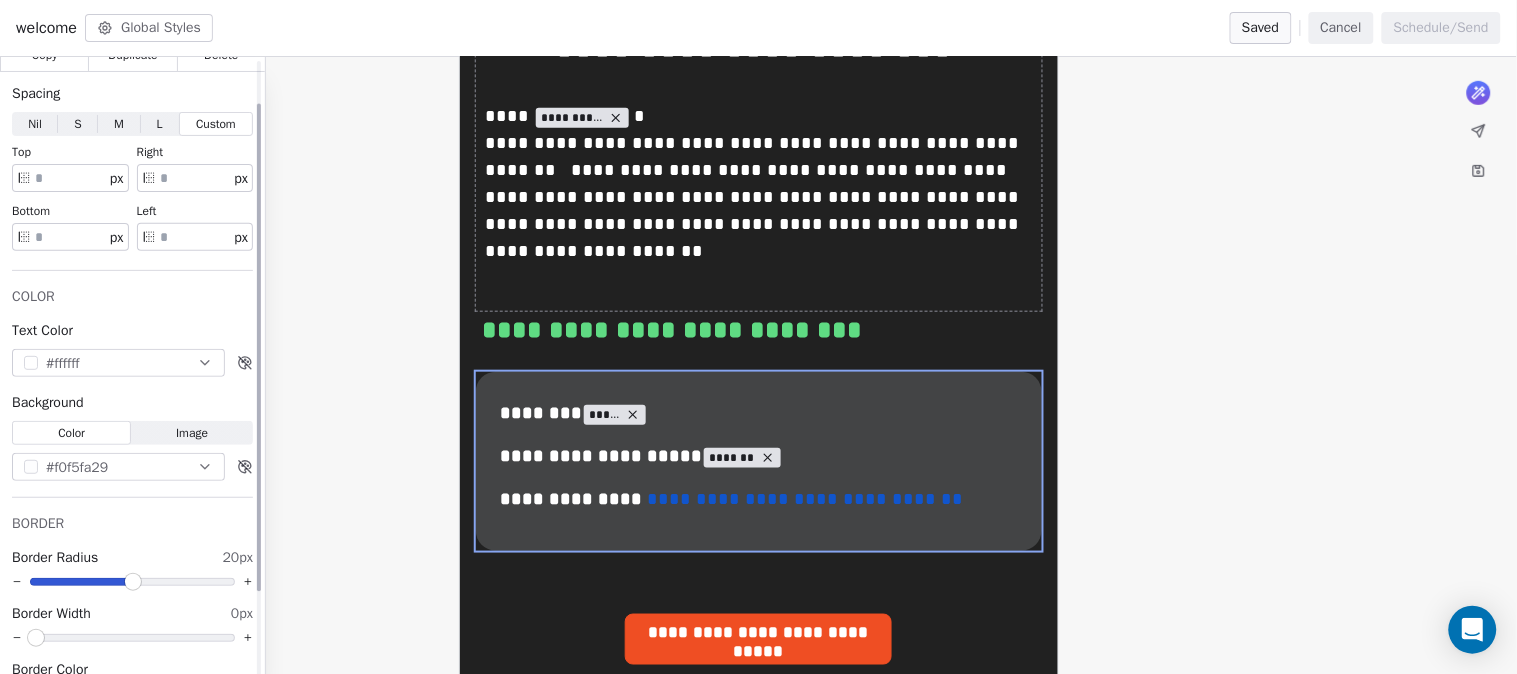 scroll, scrollTop: 164, scrollLeft: 0, axis: vertical 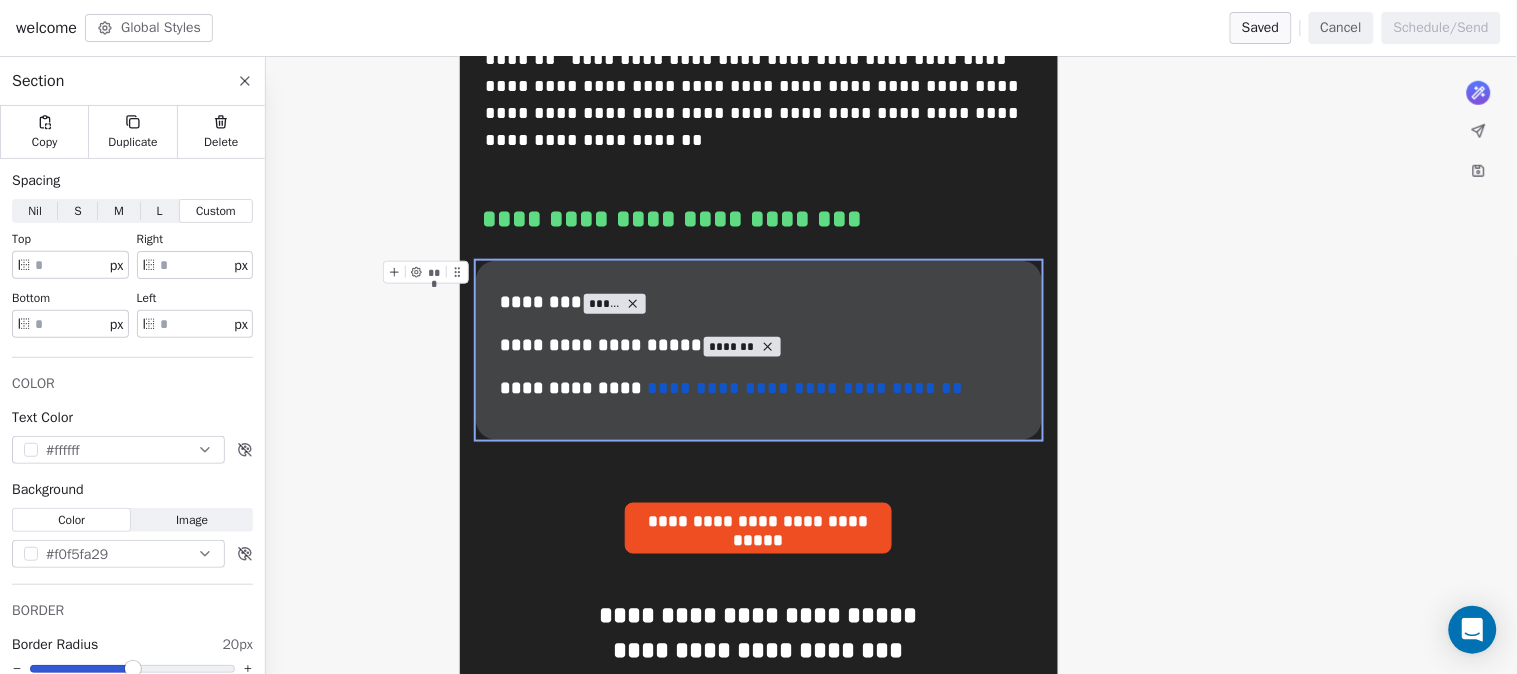 click on "**********" at bounding box center [759, 350] 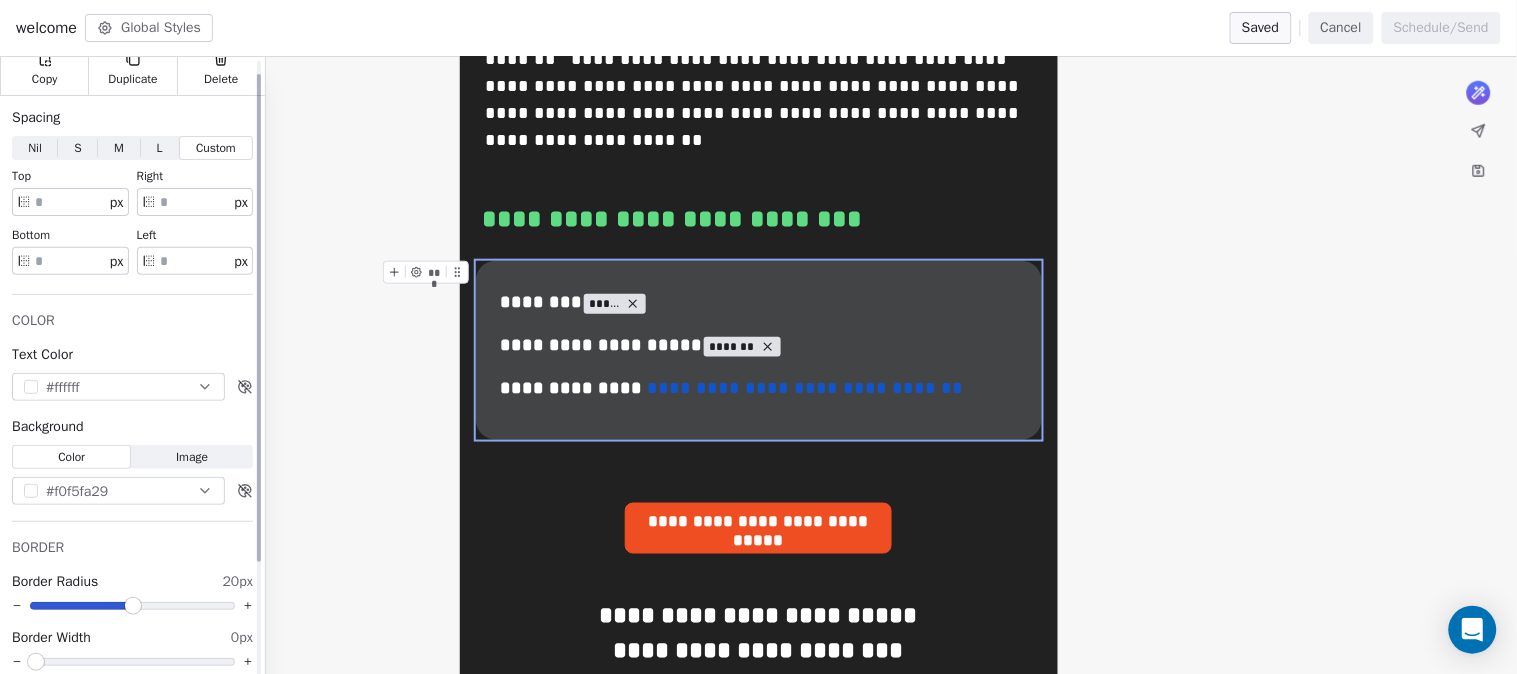 scroll, scrollTop: 111, scrollLeft: 0, axis: vertical 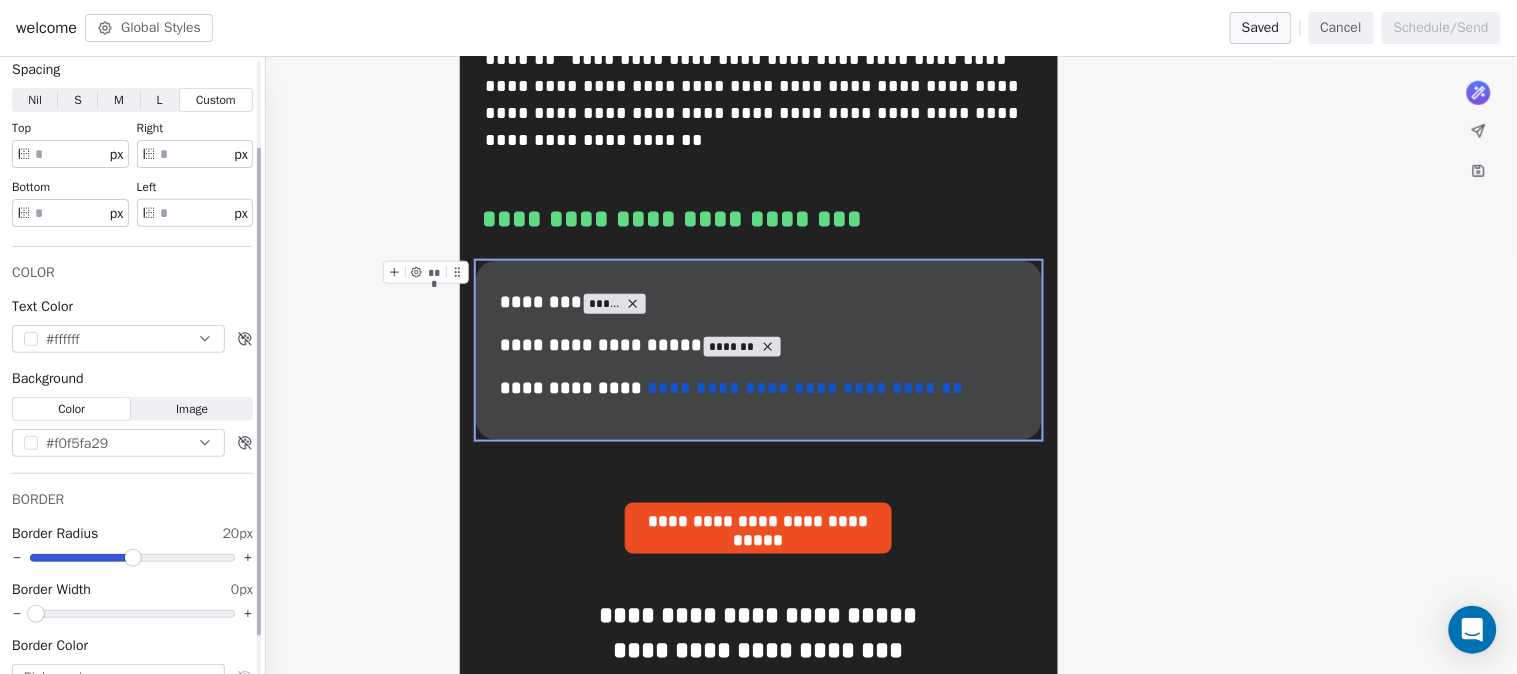 click on "#f0f5fa29" at bounding box center [118, 443] 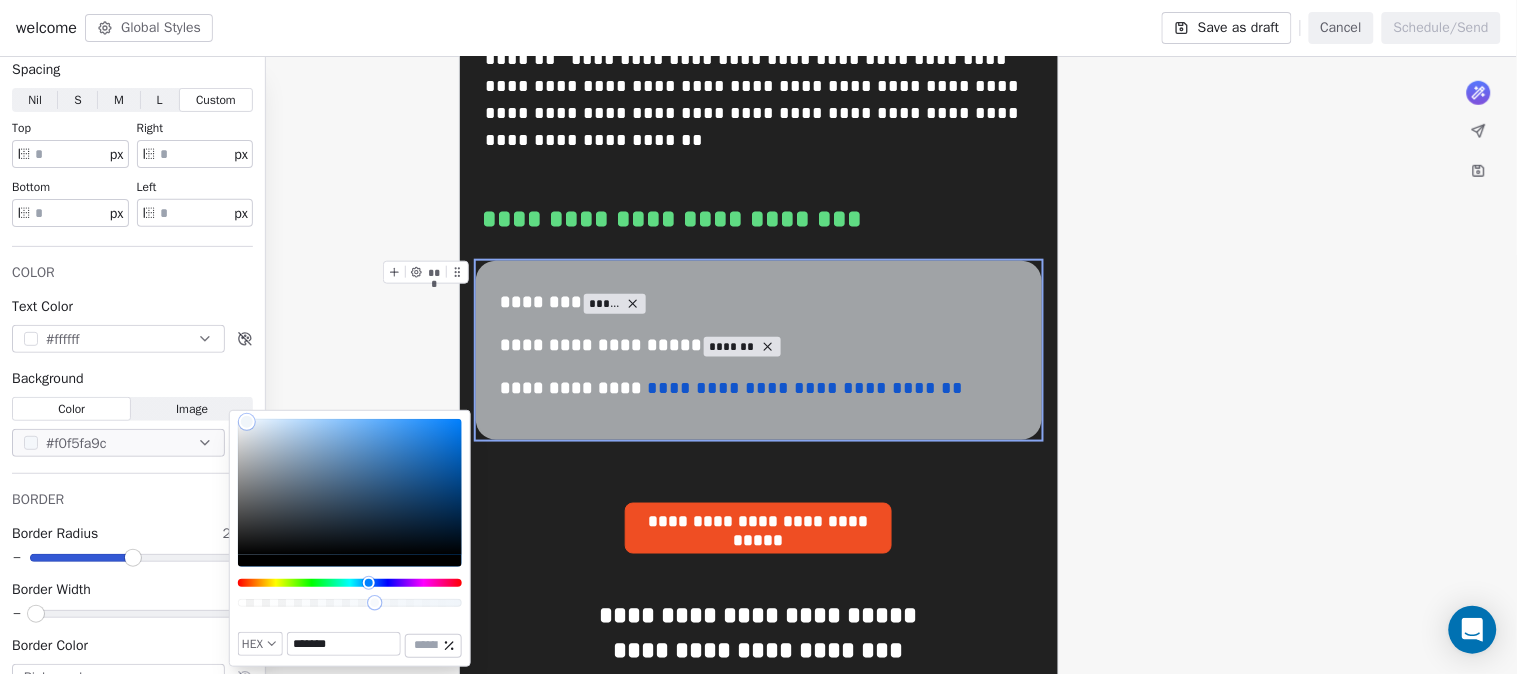 drag, startPoint x: 270, startPoint y: 604, endPoint x: 375, endPoint y: 588, distance: 106.21205 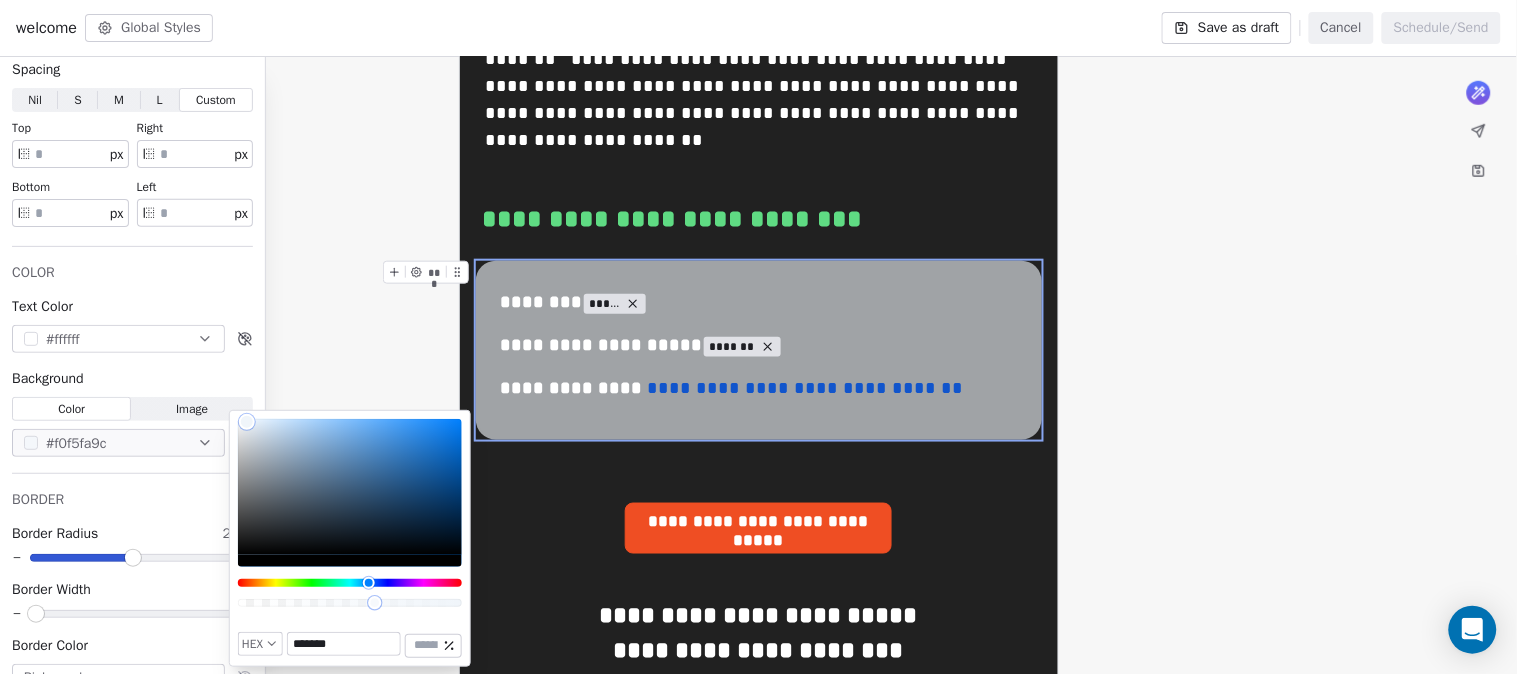 click at bounding box center [350, 519] 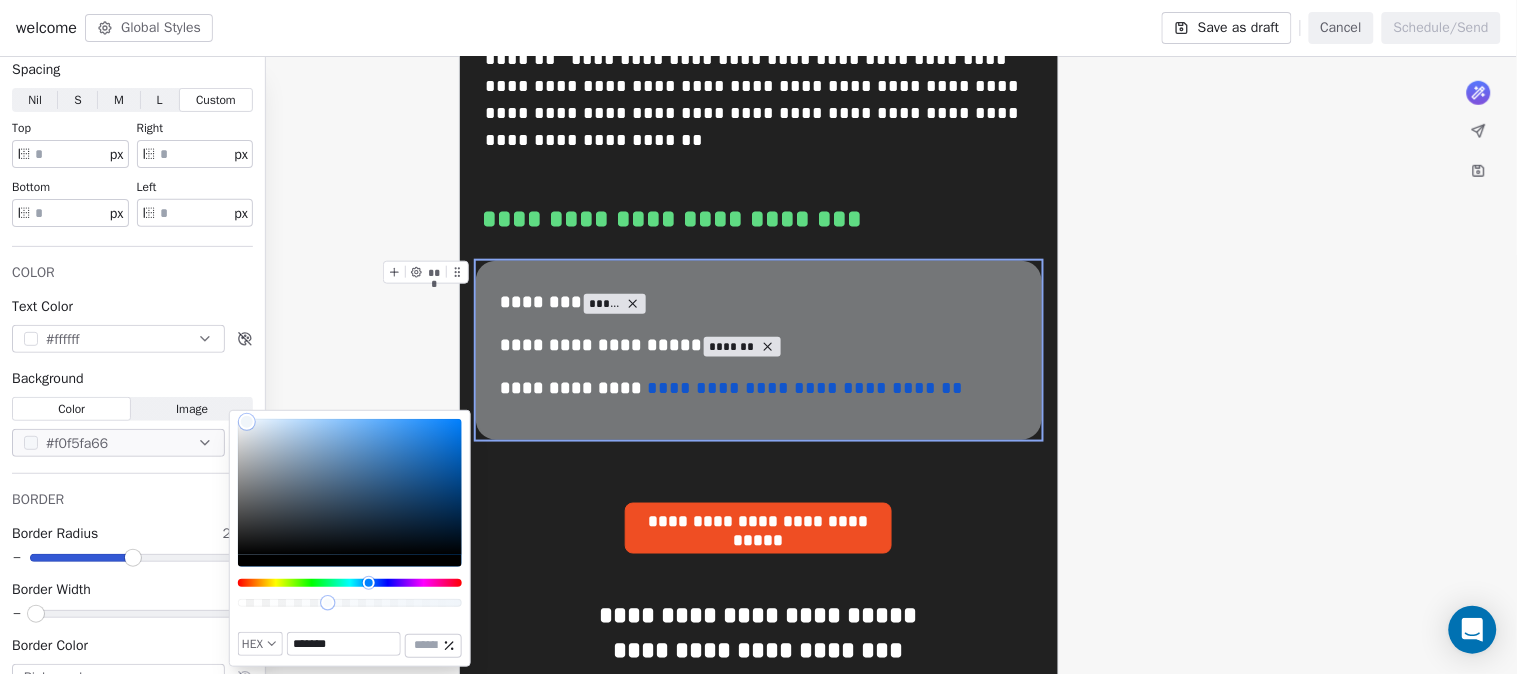 type on "**" 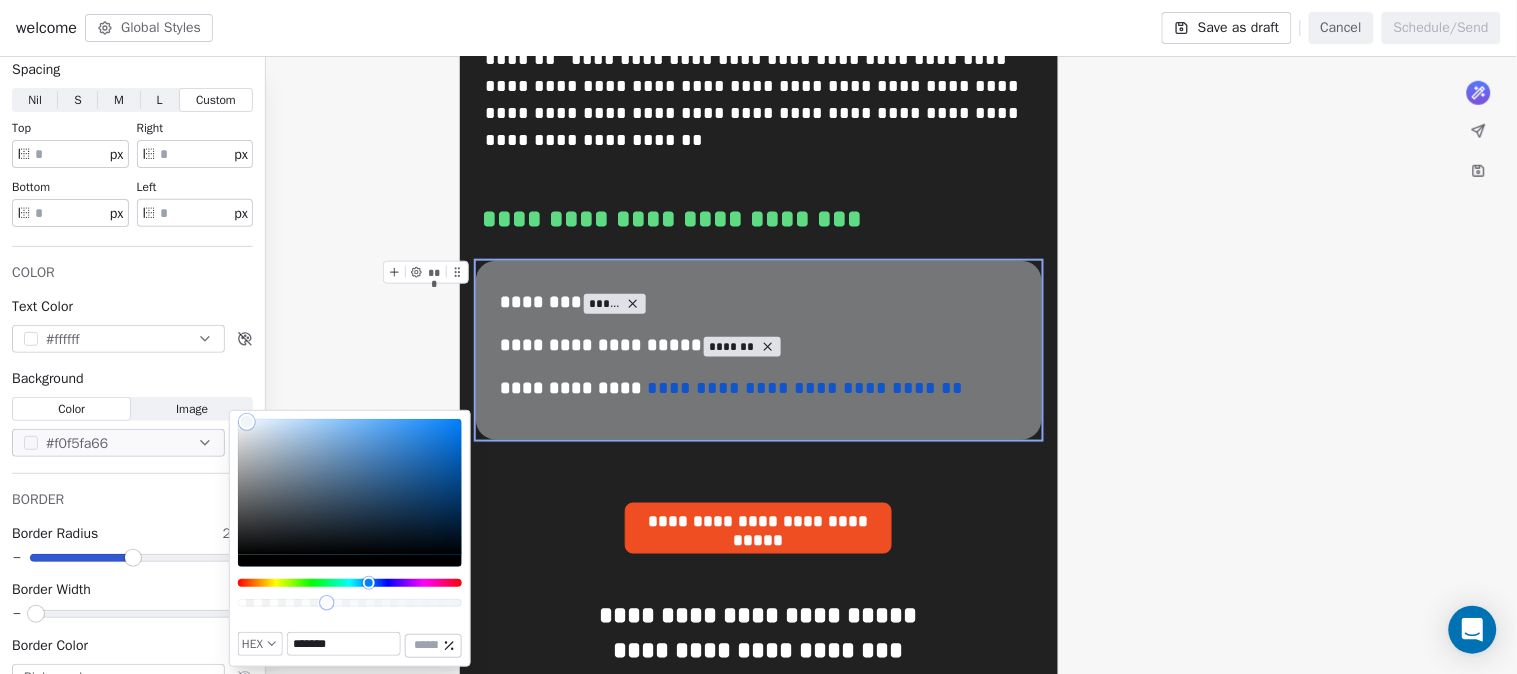 drag, startPoint x: 376, startPoint y: 603, endPoint x: 327, endPoint y: 612, distance: 49.819675 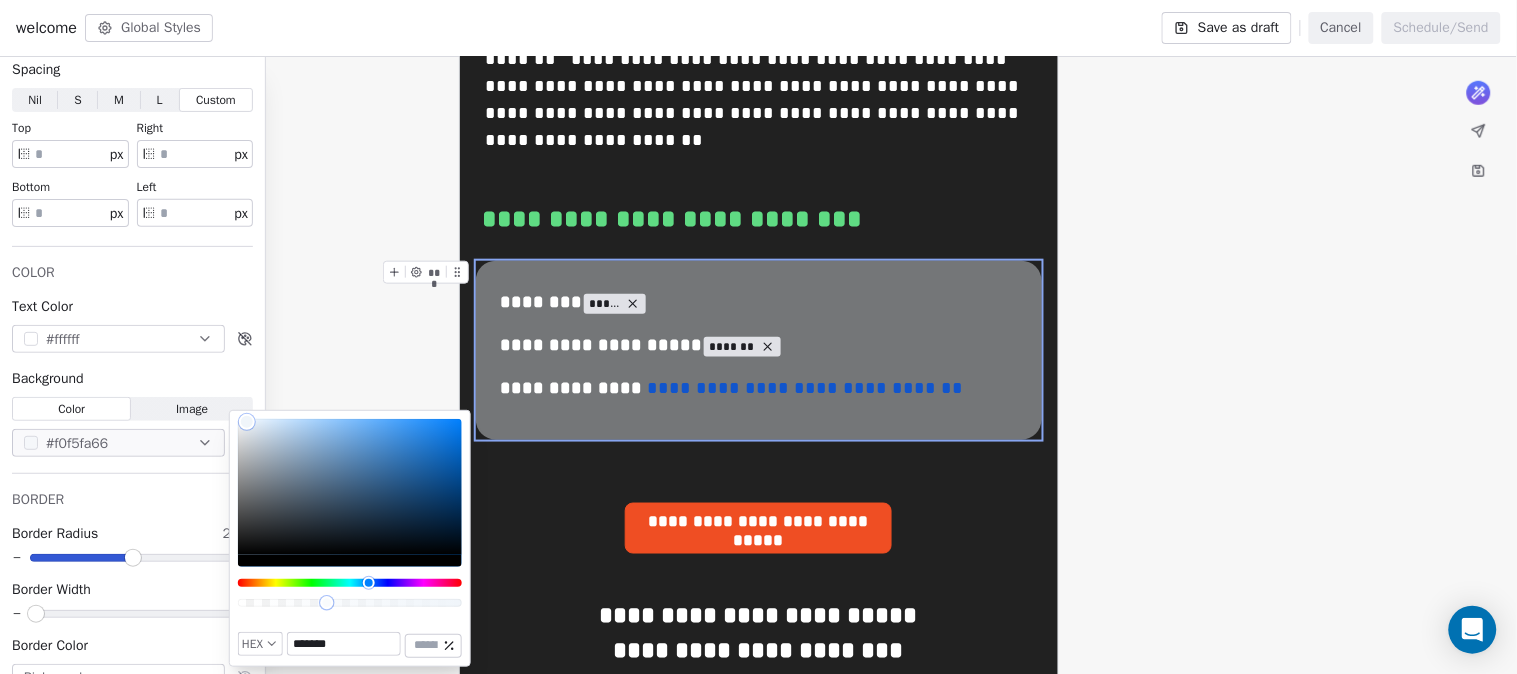 click at bounding box center [350, 519] 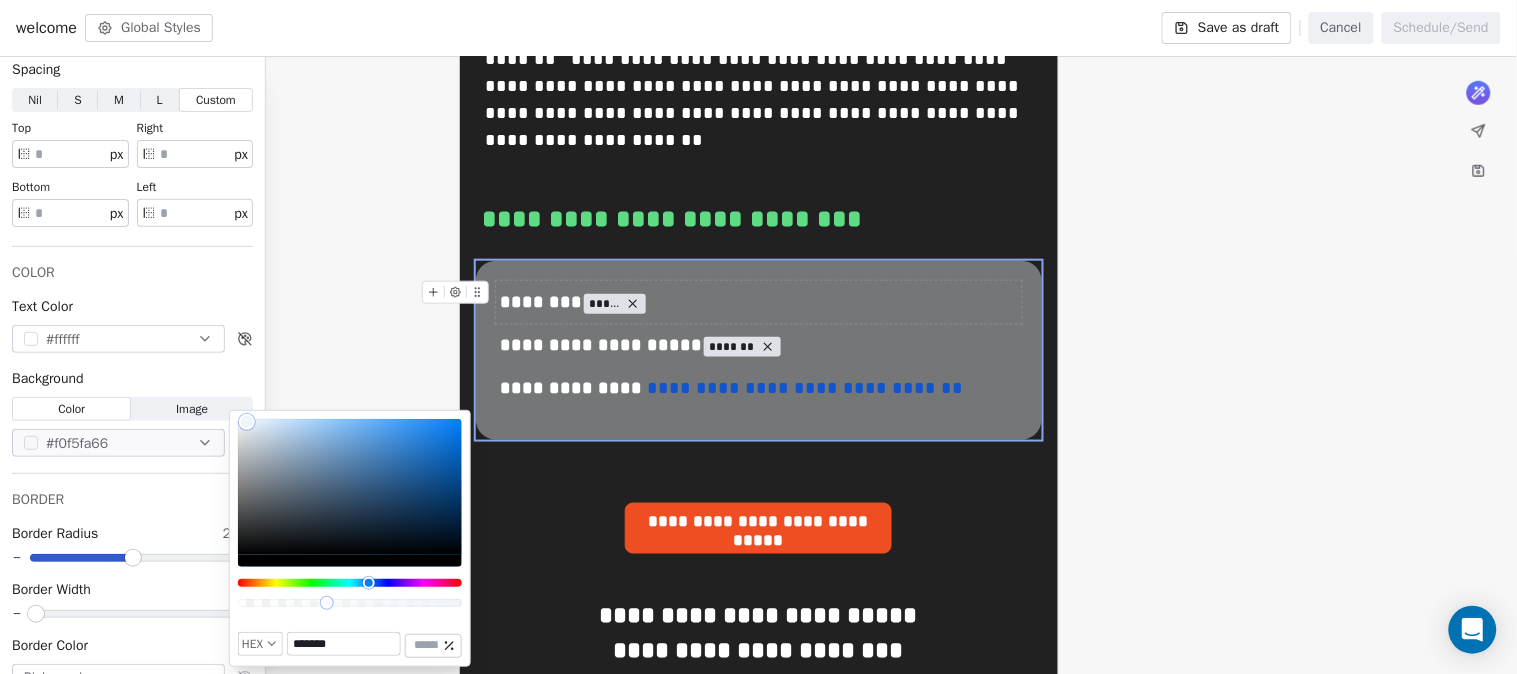 click on "******** *****" at bounding box center (759, 302) 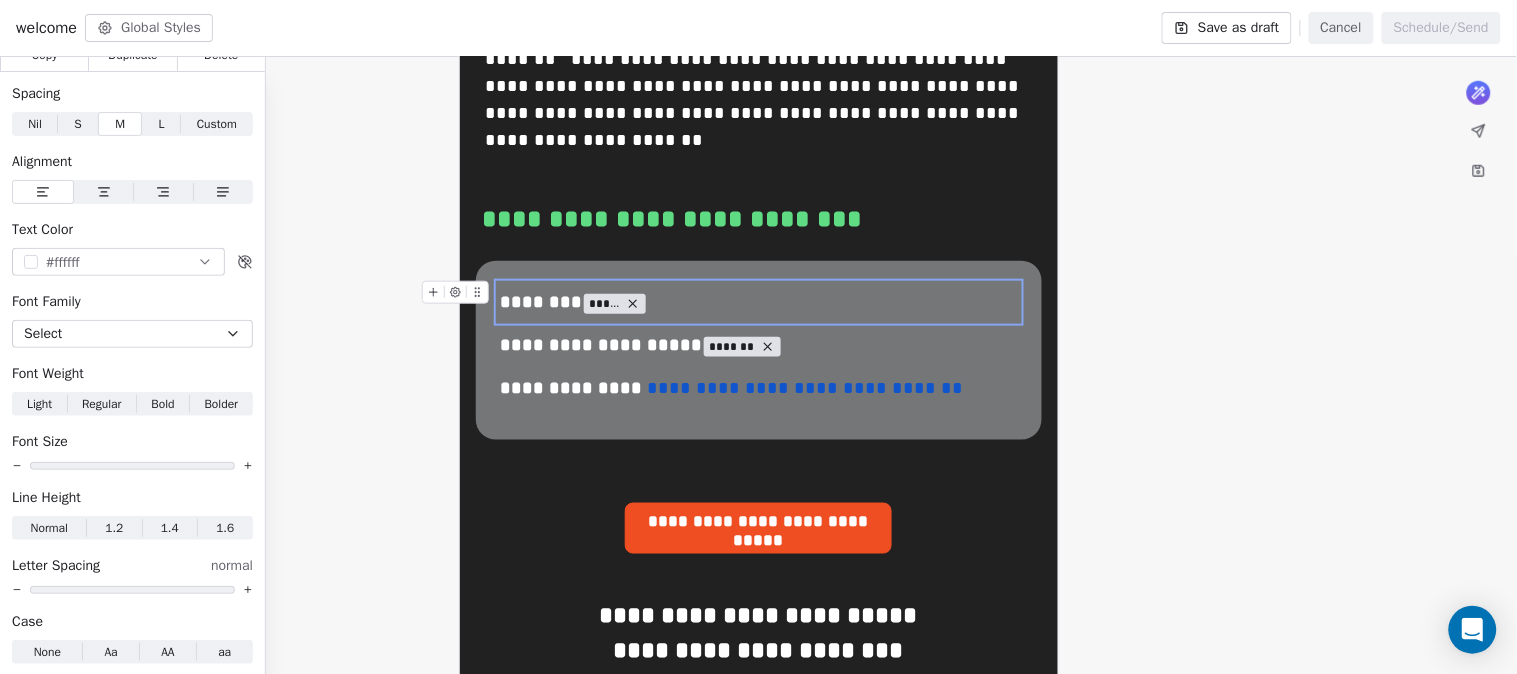 scroll, scrollTop: 134, scrollLeft: 0, axis: vertical 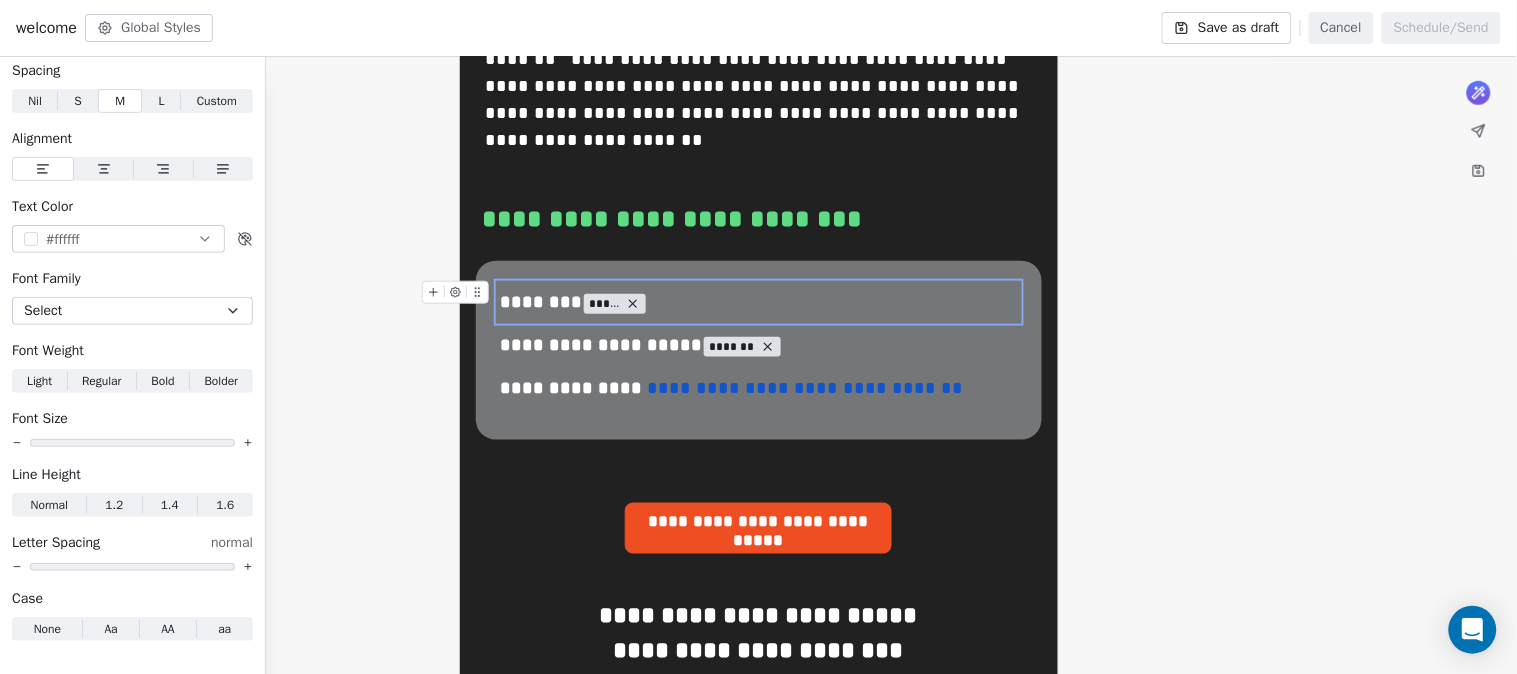 click on "*****" at bounding box center (605, 304) 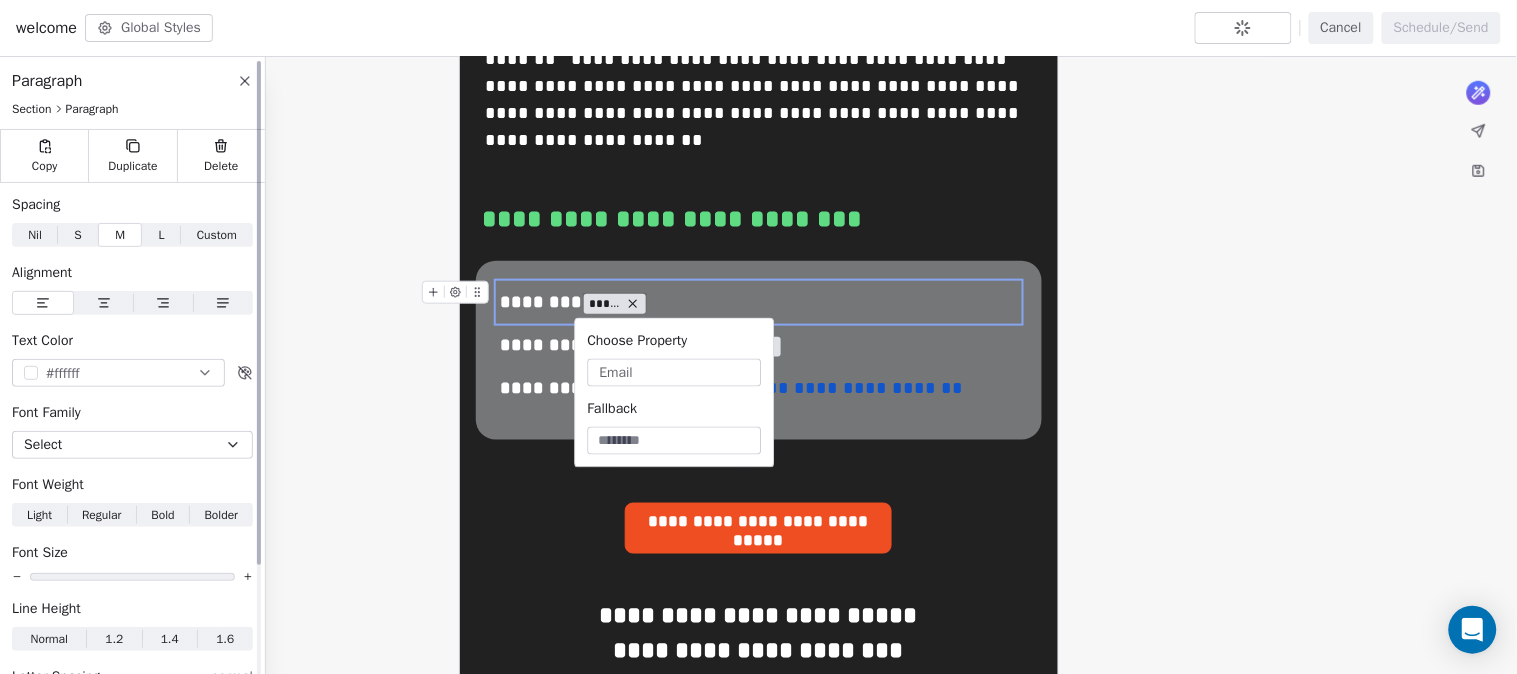 click on "#ffffff" at bounding box center (118, 373) 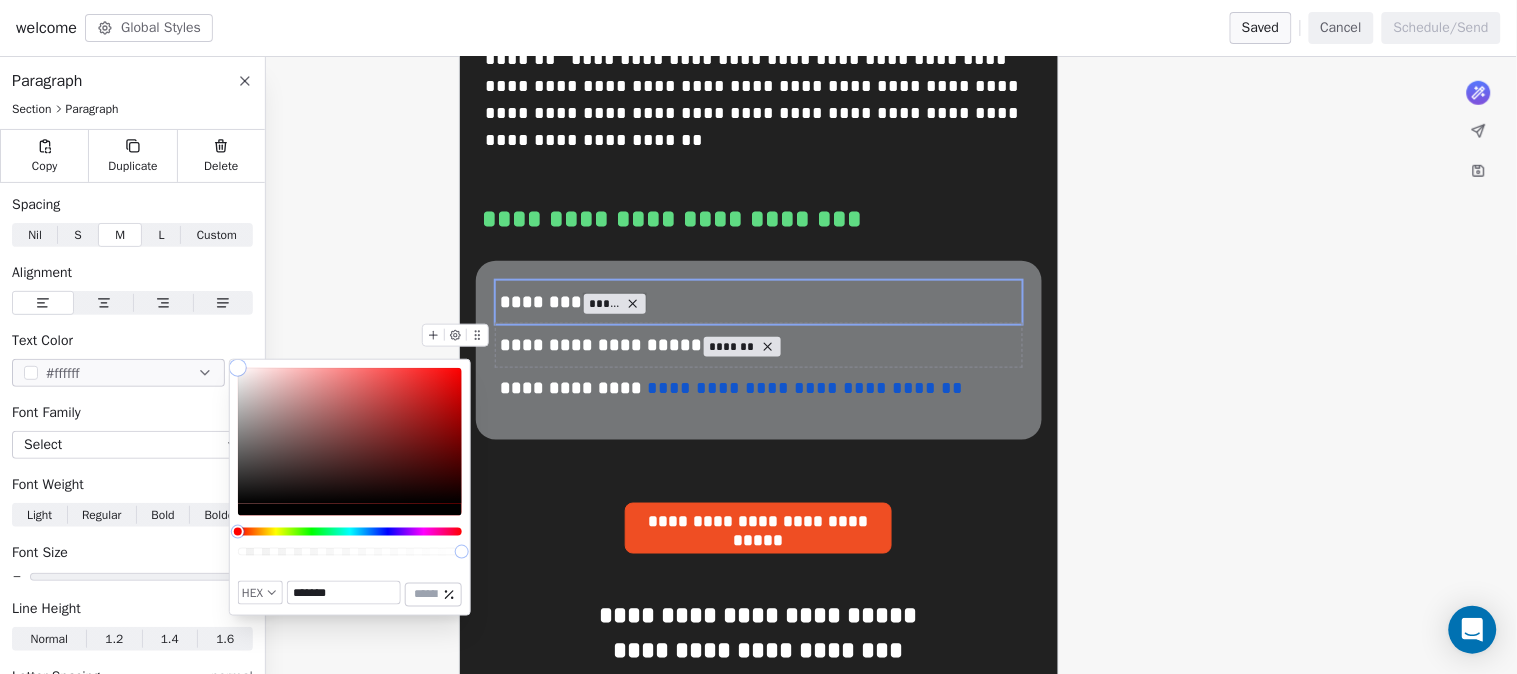 click on "**********" at bounding box center (758, 1600) 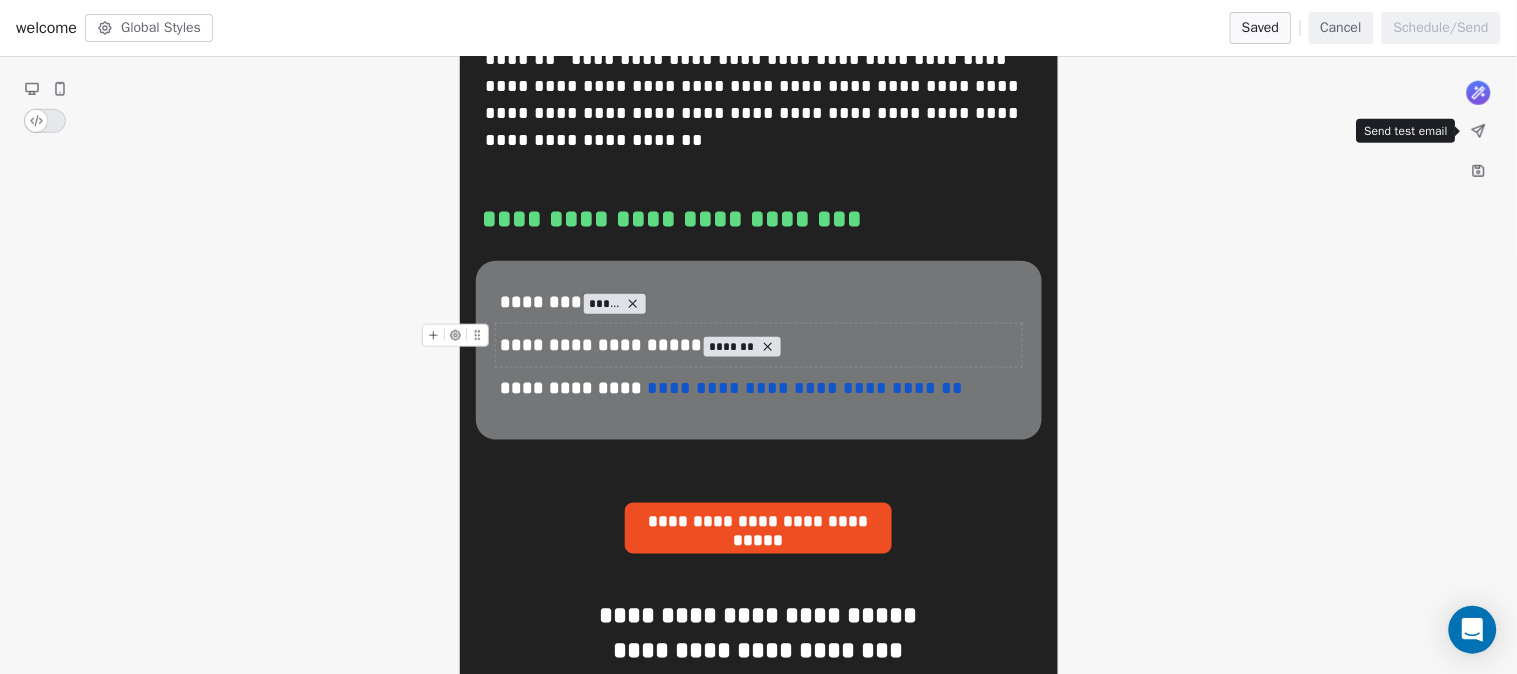 click at bounding box center [1479, 131] 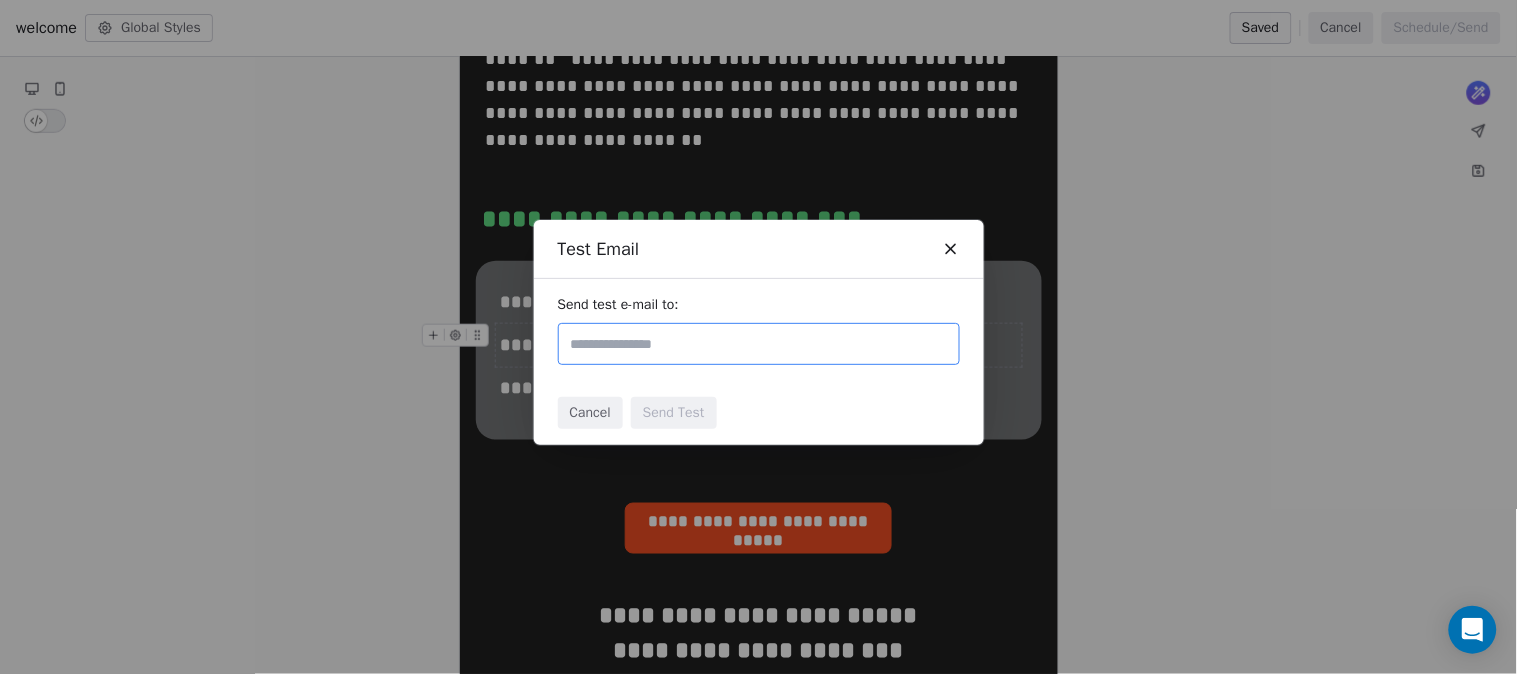 click on "Test Email" at bounding box center [759, 249] 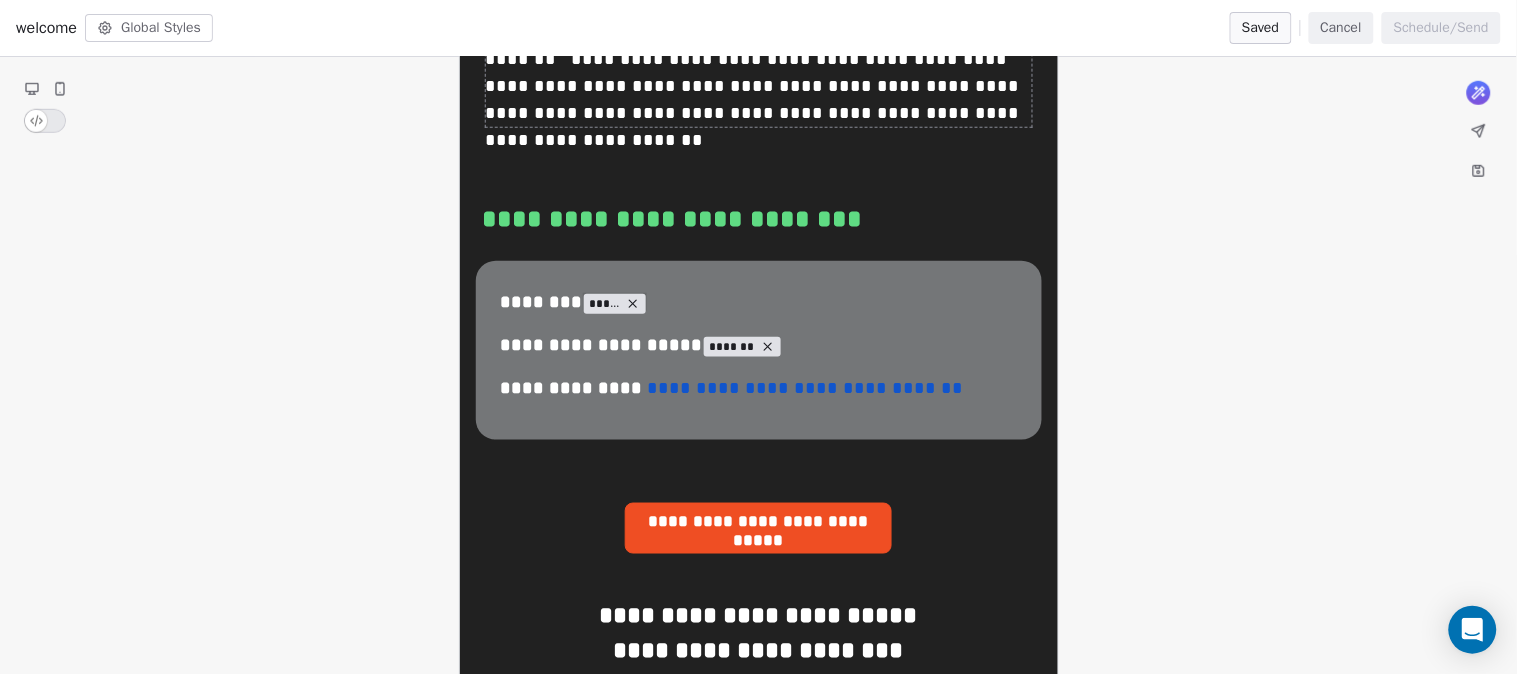 click on "Global Styles" at bounding box center (149, 28) 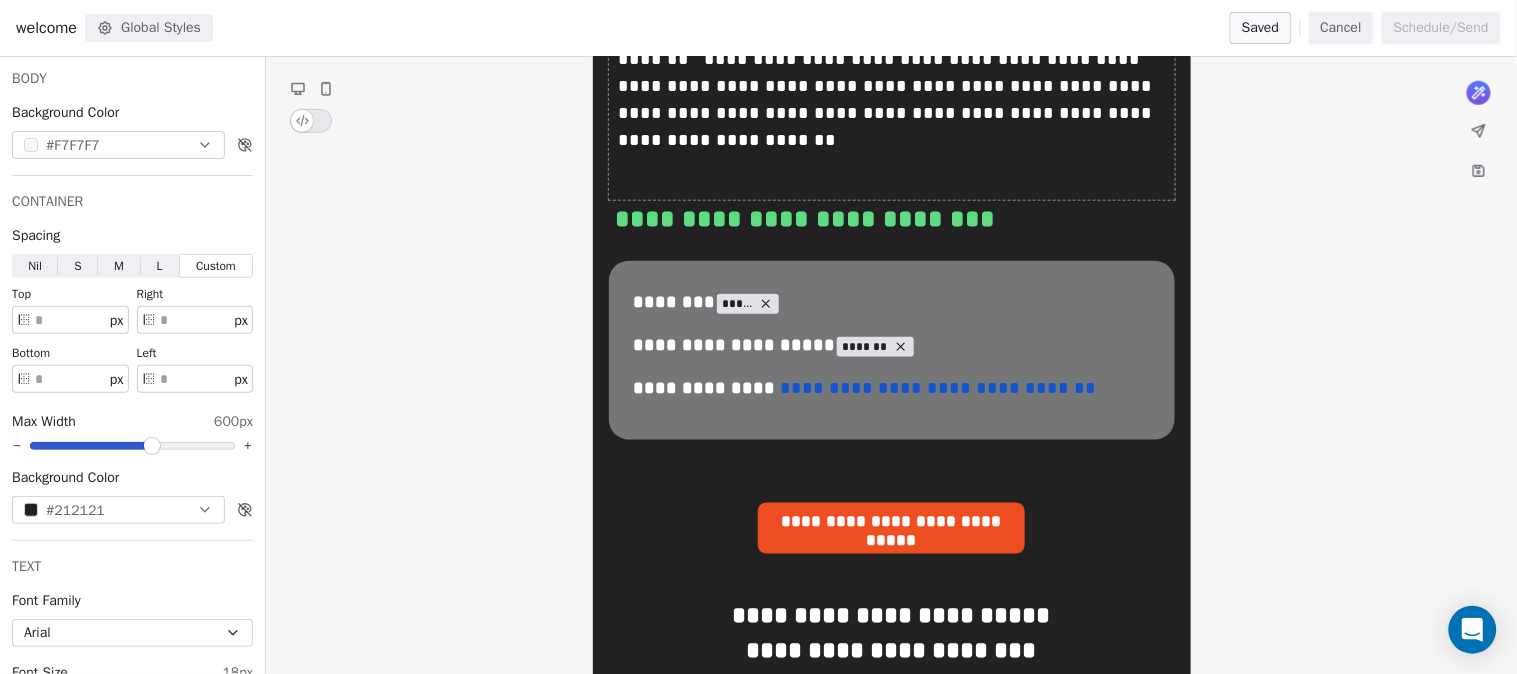 click on "Cancel" at bounding box center (1341, 28) 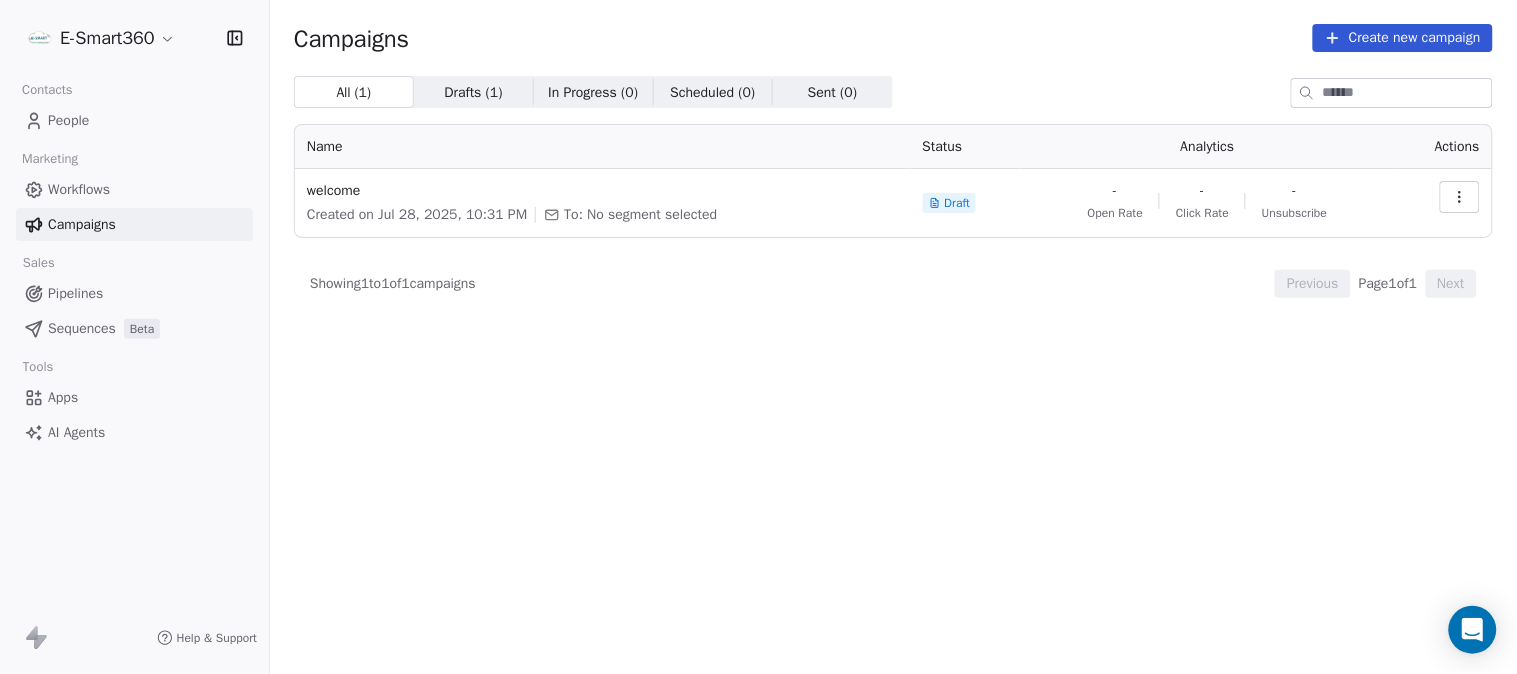 click on "E-Smart360 Contacts People Marketing Workflows Campaigns Sales Pipelines Sequences Beta Tools Apps AI Agents Help & Support Campaigns Create new campaign All ( 1 ) All ( 1 ) Drafts ( 1 ) Drafts ( 1 ) In Progress ( 0 ) In Progress ( 0 ) Scheduled ( 0 ) Scheduled ( 0 ) Sent ( 0 ) Sent ( 0 ) Name Status Analytics Actions welcome Created on [DATE], [TIME] To: No segment selected Draft - Open Rate - Click Rate - Unsubscribe Showing 1 to 1 of 1 campaigns Previous Page 1 of 1 Next" at bounding box center (758, 337) 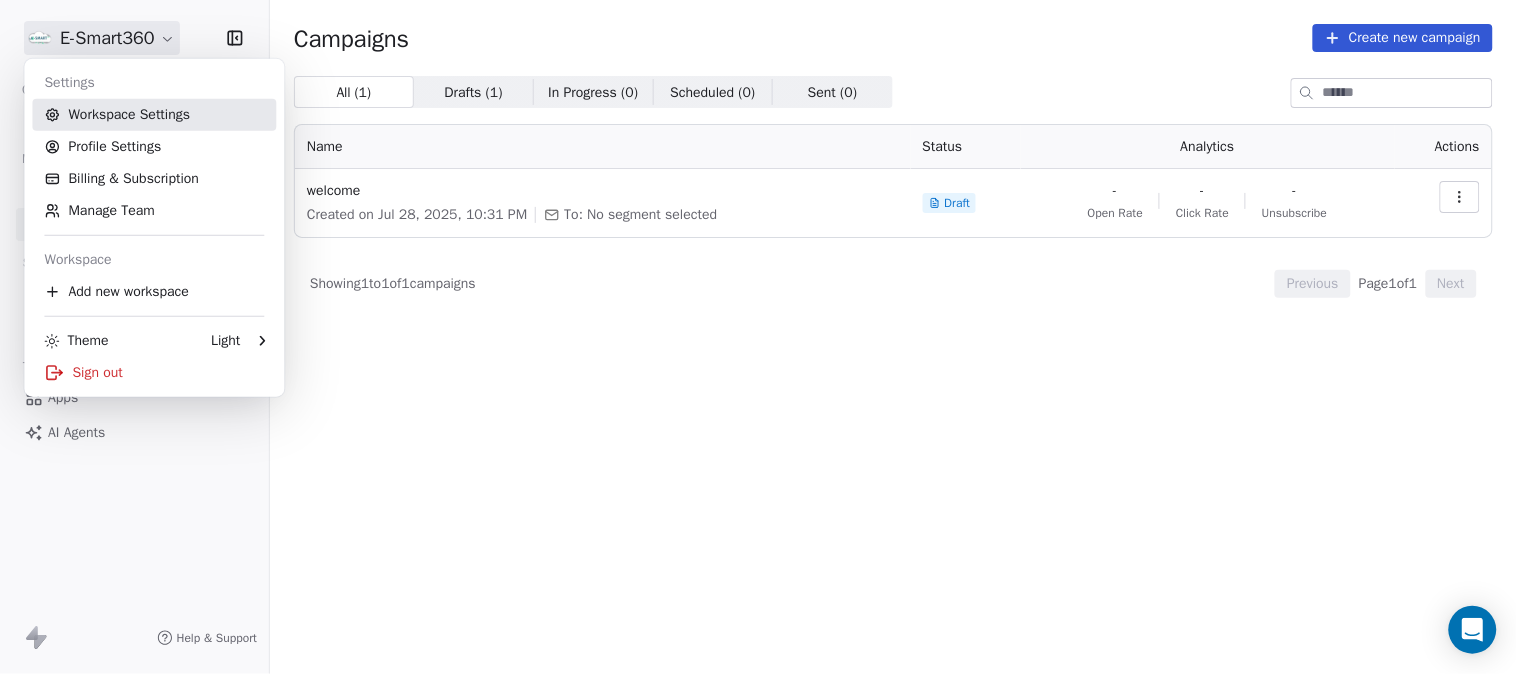 click on "Workspace Settings" at bounding box center (154, 115) 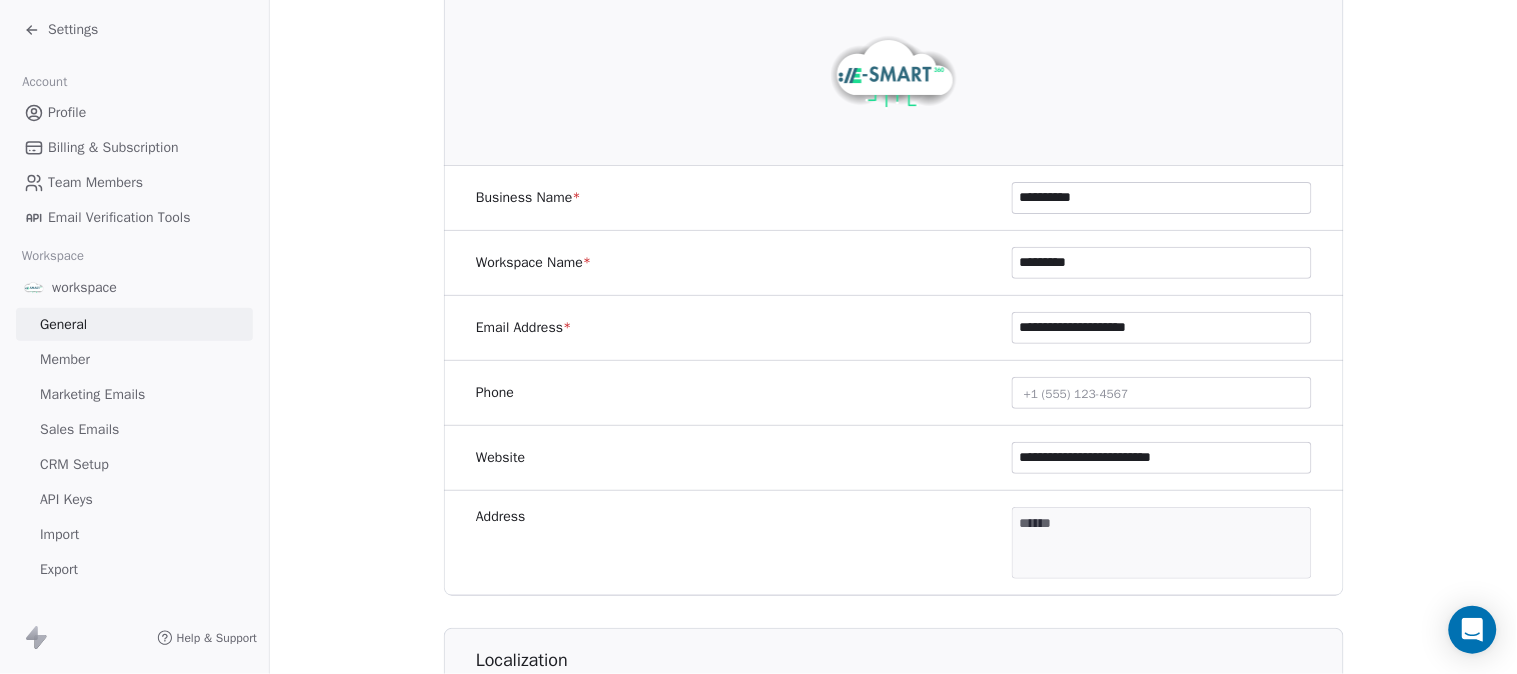 scroll, scrollTop: 222, scrollLeft: 0, axis: vertical 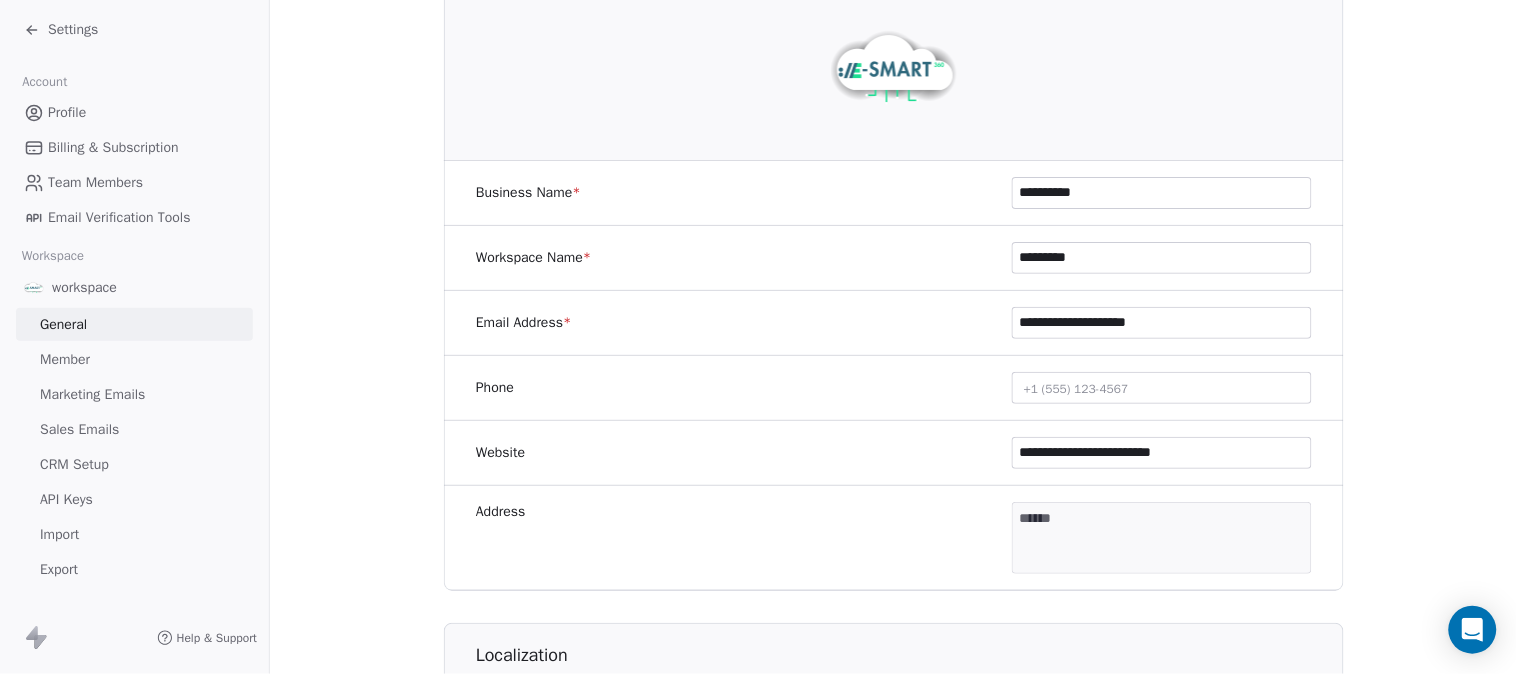 click on "Billing & Subscription" at bounding box center (113, 147) 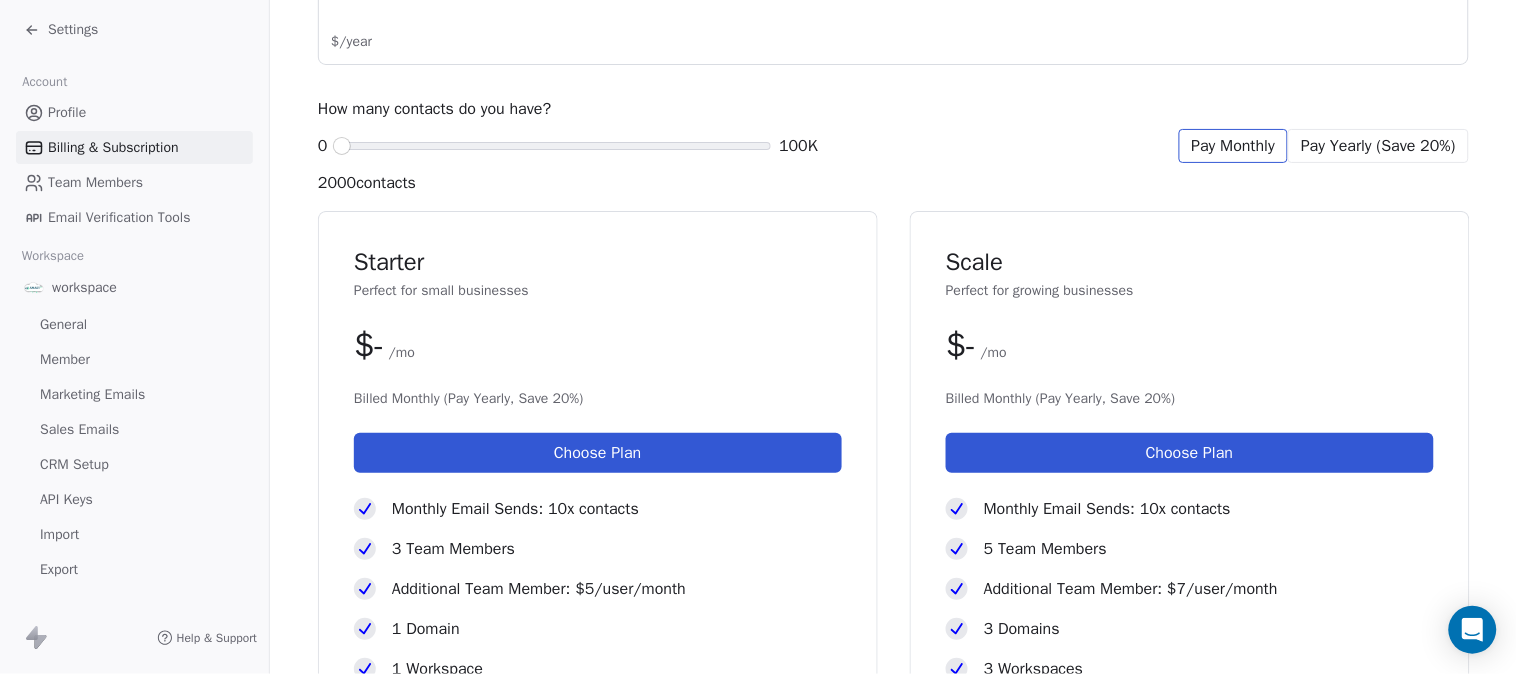 scroll, scrollTop: 0, scrollLeft: 0, axis: both 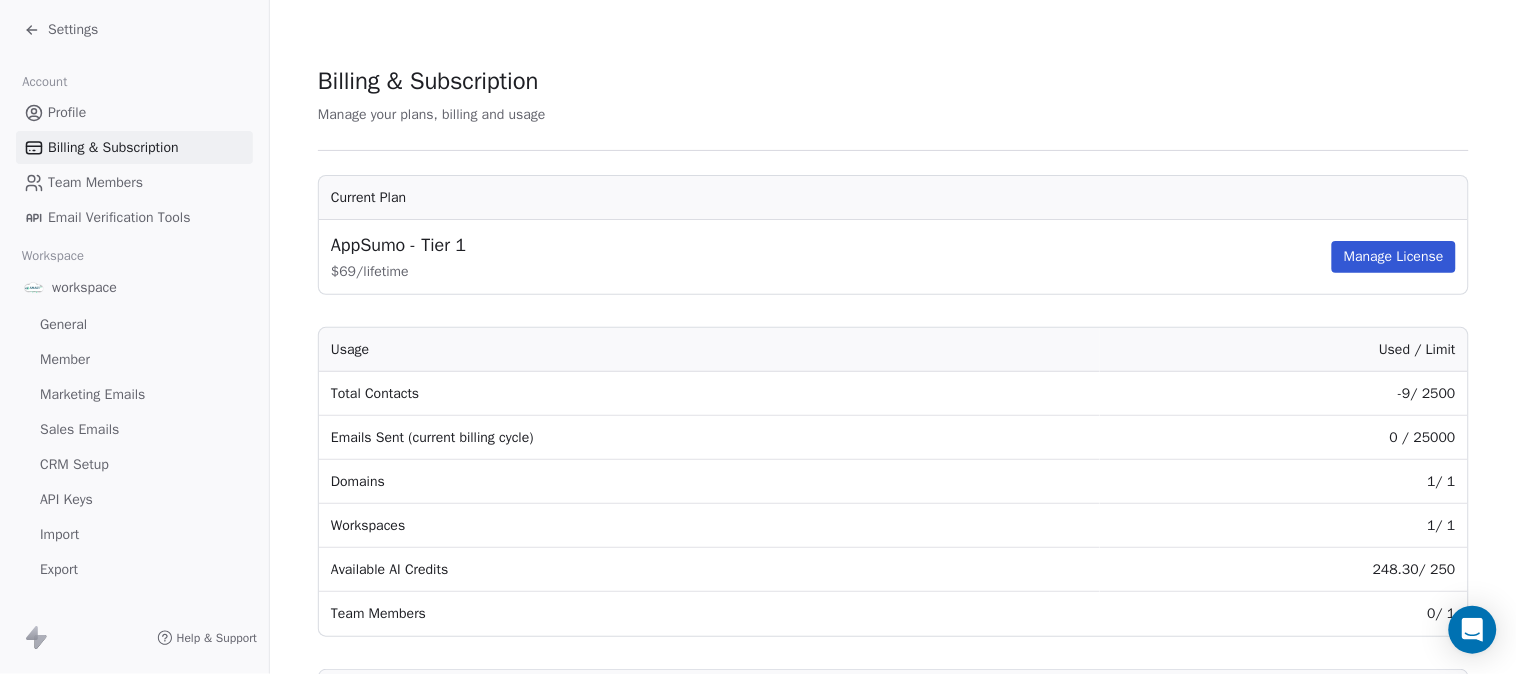 click on "Profile" at bounding box center [134, 112] 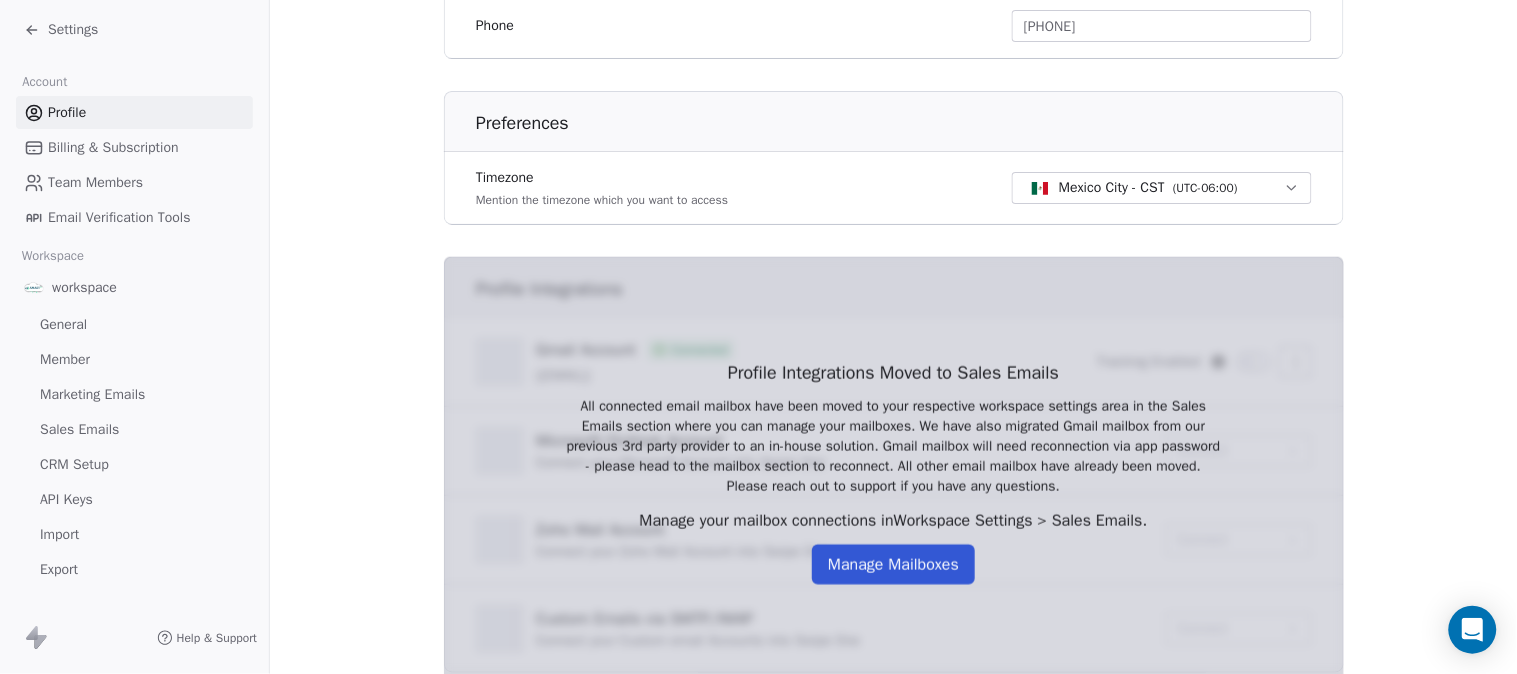 scroll, scrollTop: 600, scrollLeft: 0, axis: vertical 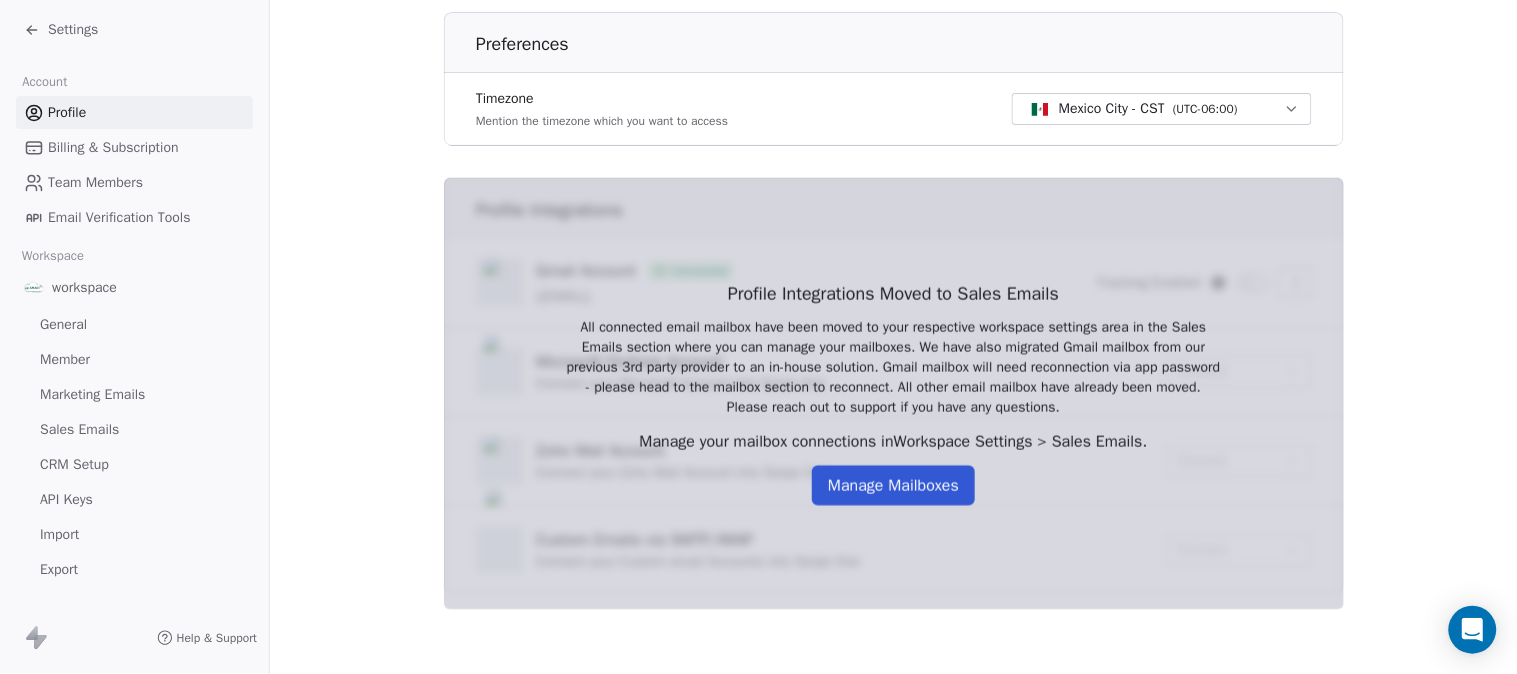 click on "Billing & Subscription" at bounding box center [113, 147] 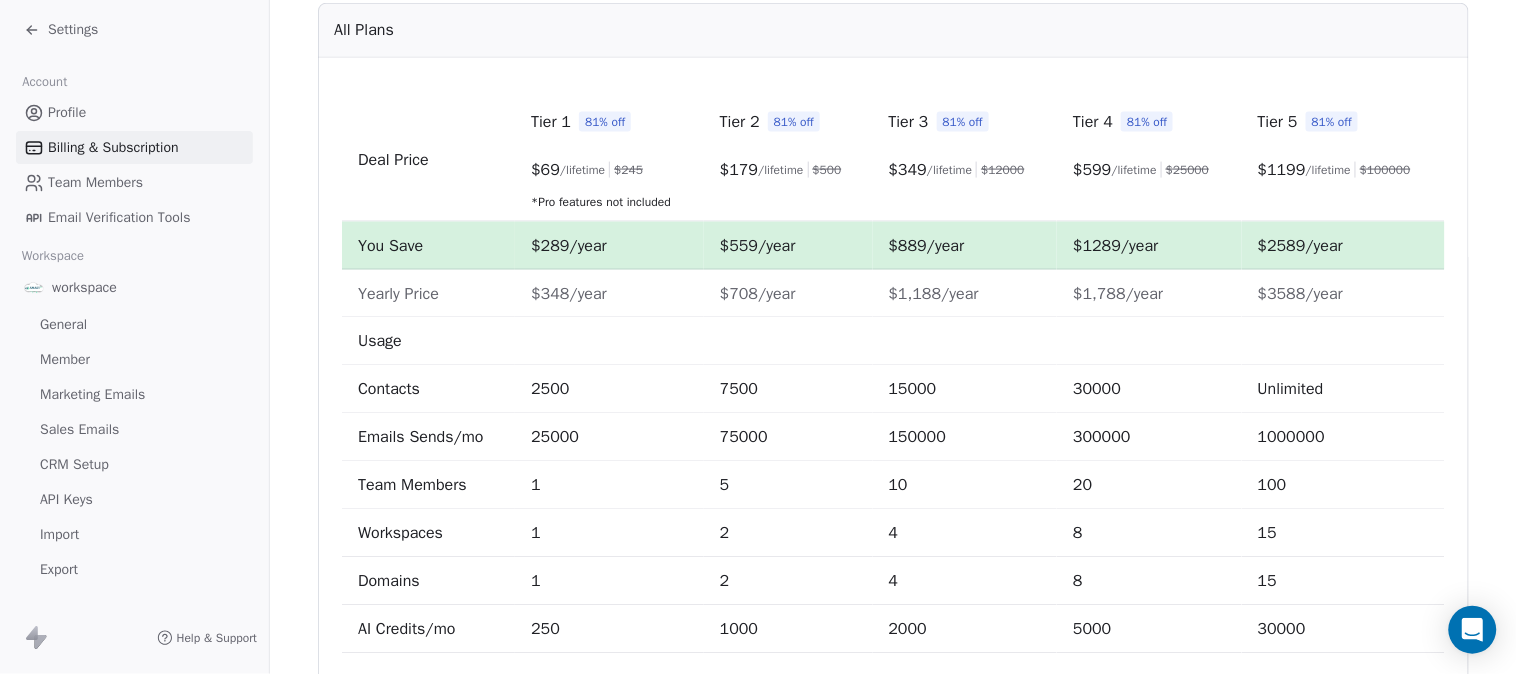 scroll, scrollTop: 750, scrollLeft: 0, axis: vertical 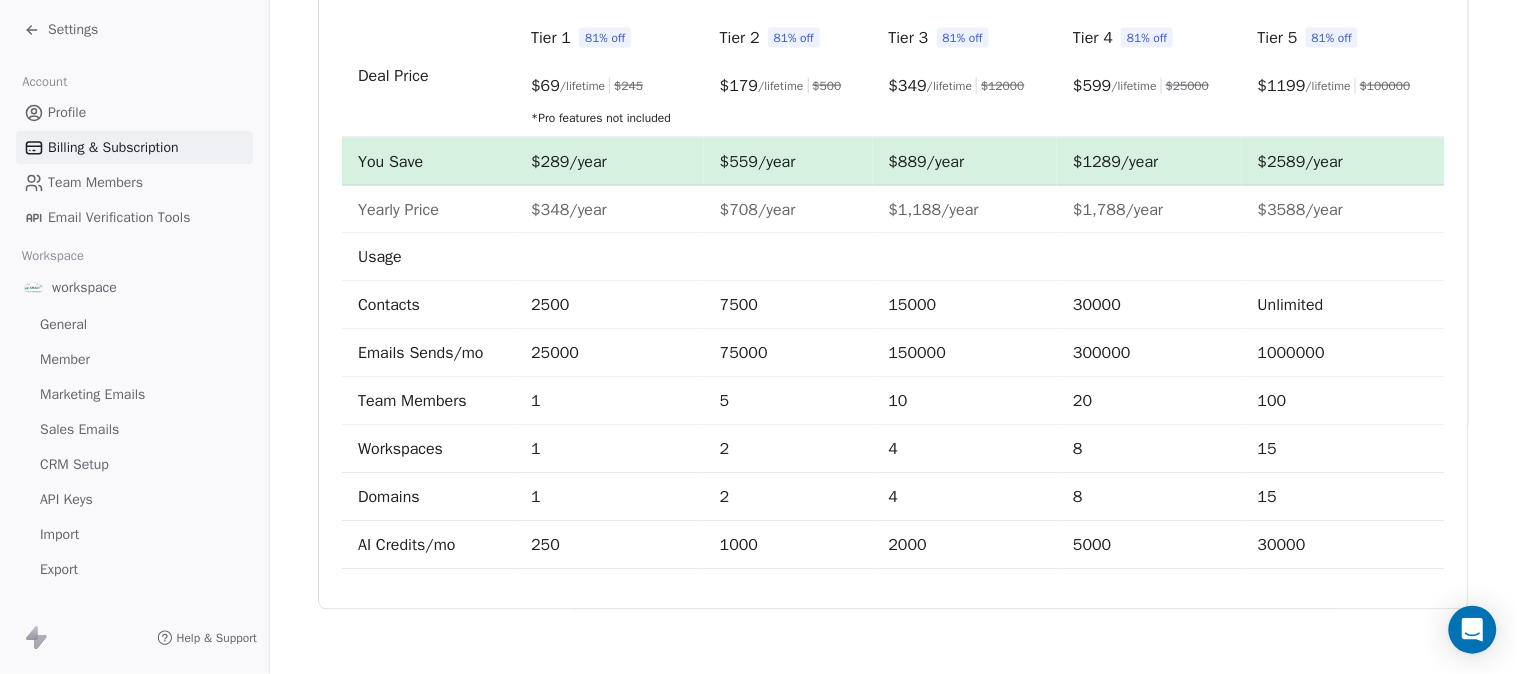 click on "Team Members" at bounding box center [95, 182] 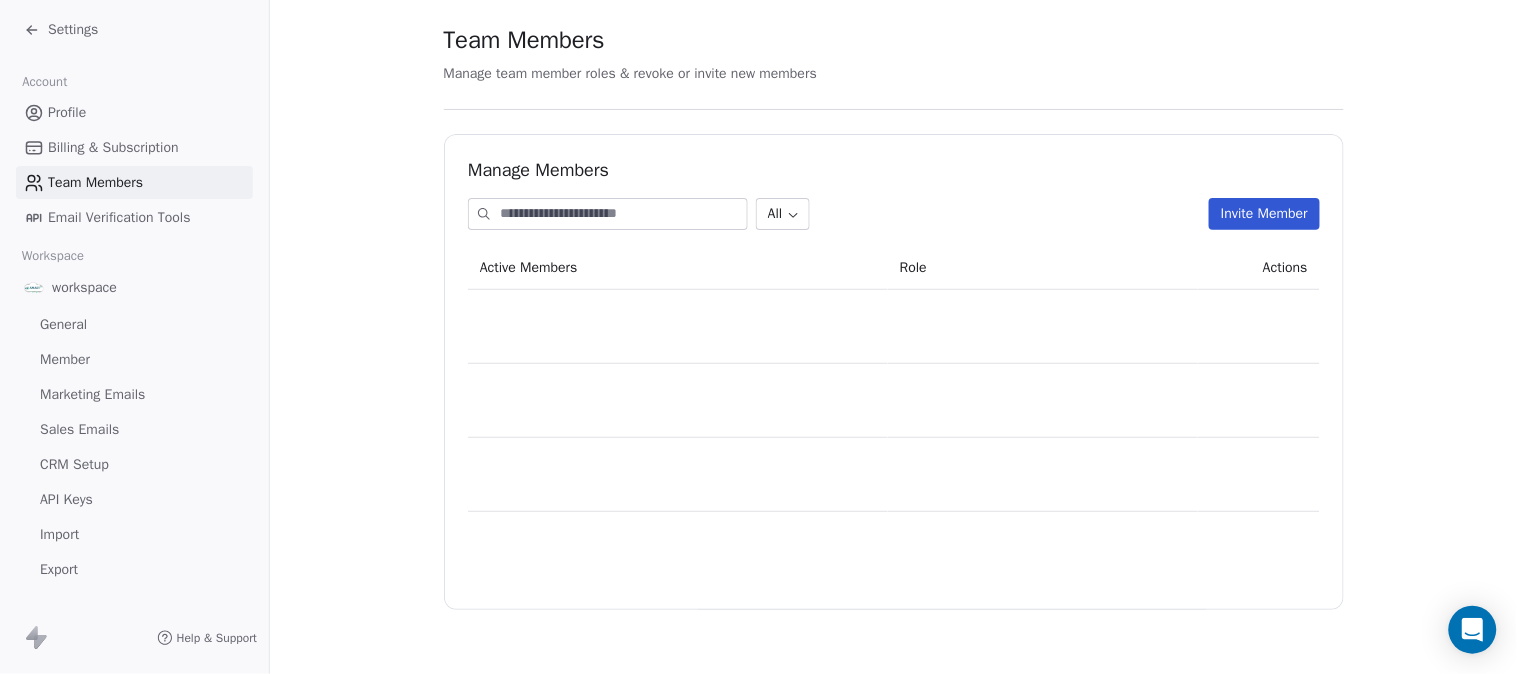 scroll, scrollTop: 0, scrollLeft: 0, axis: both 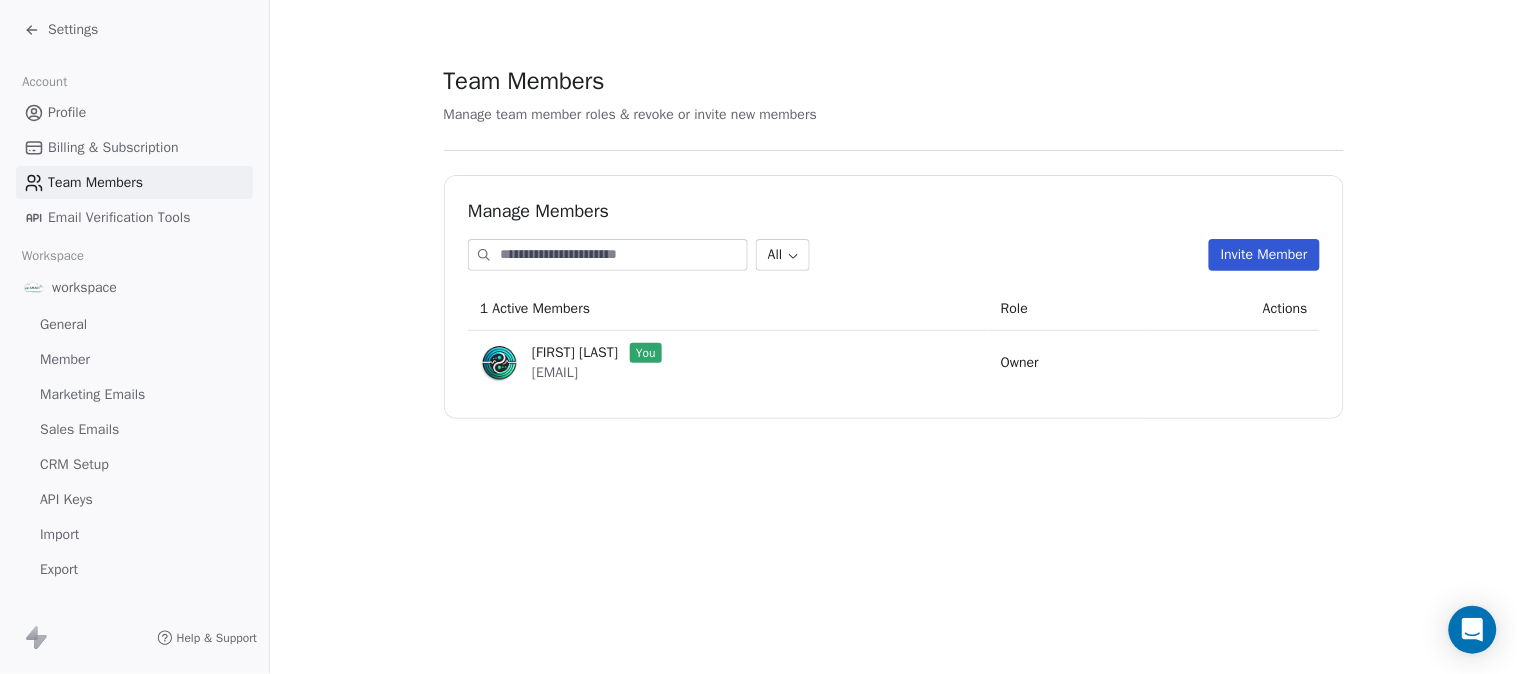 click on "General" at bounding box center (134, 324) 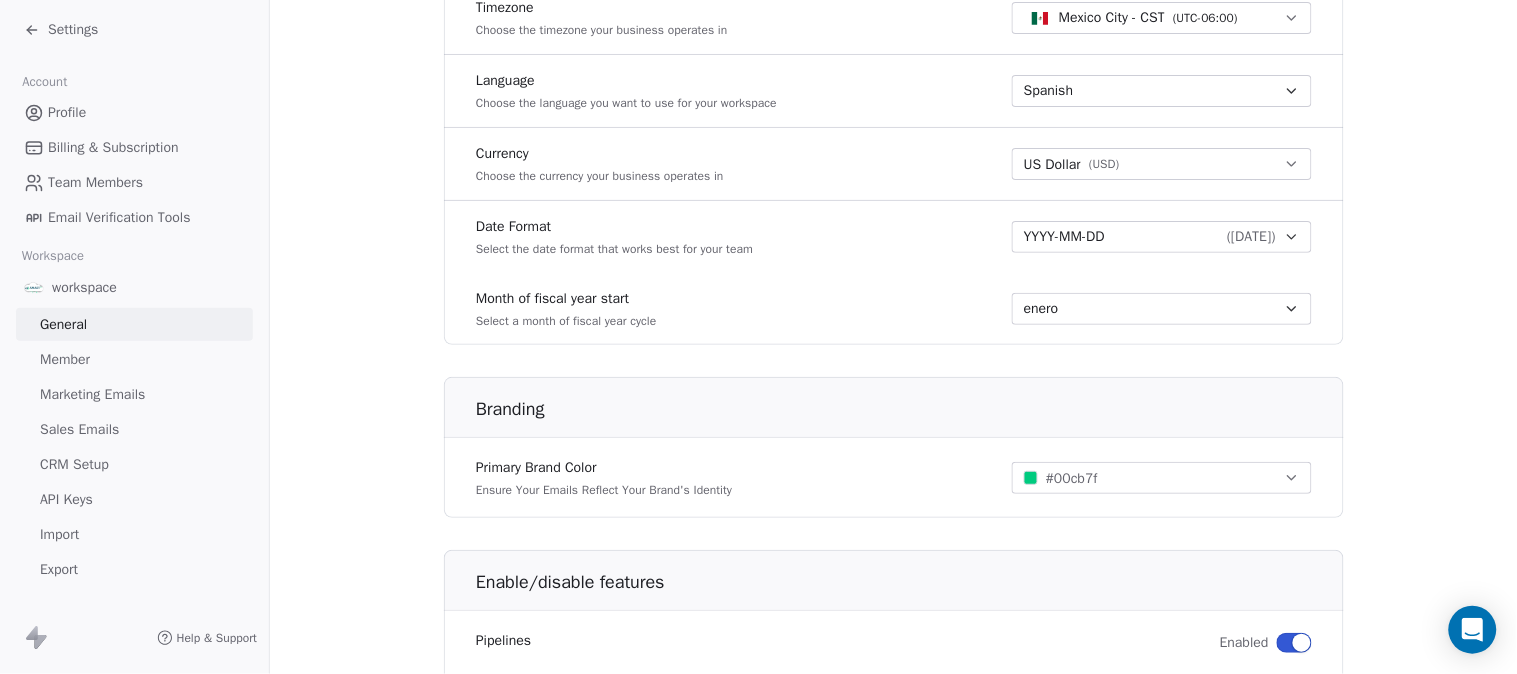 scroll, scrollTop: 1000, scrollLeft: 0, axis: vertical 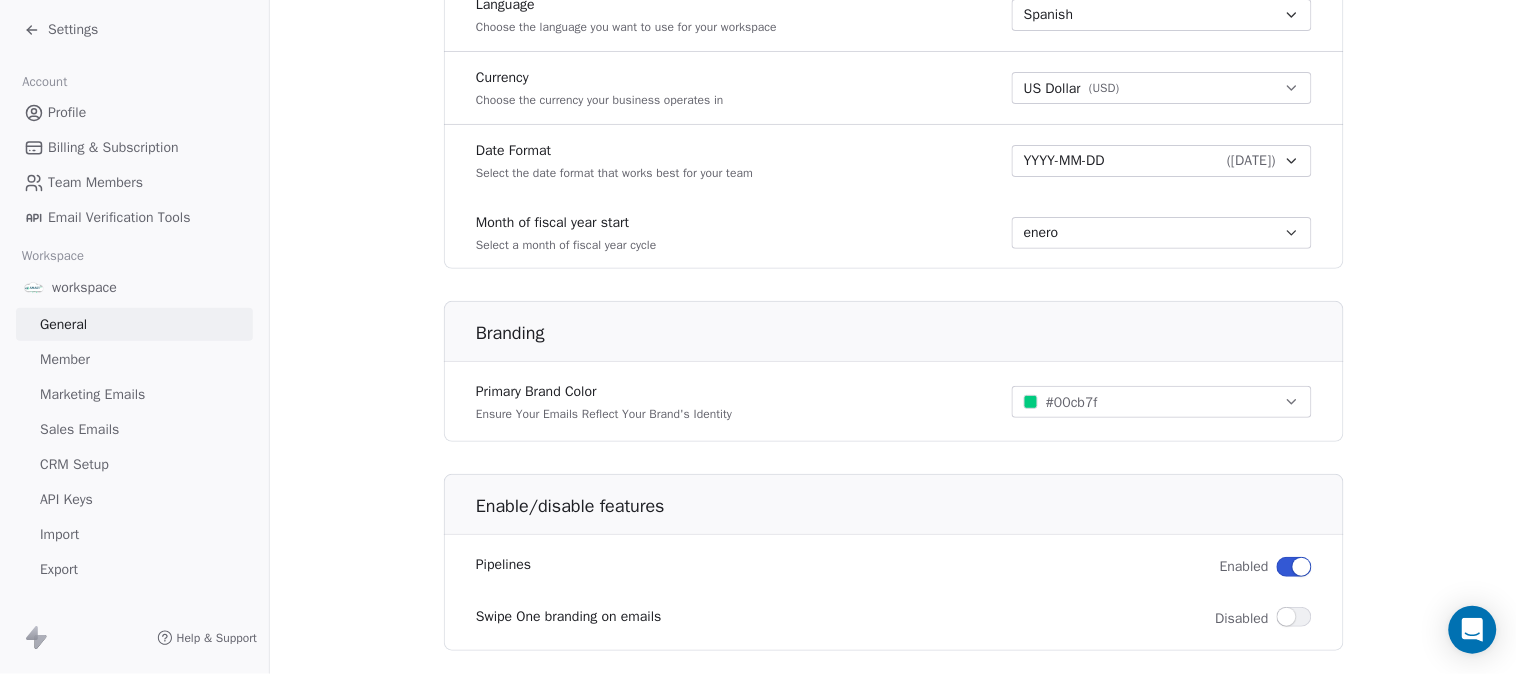 click on "Marketing Emails" at bounding box center (92, 394) 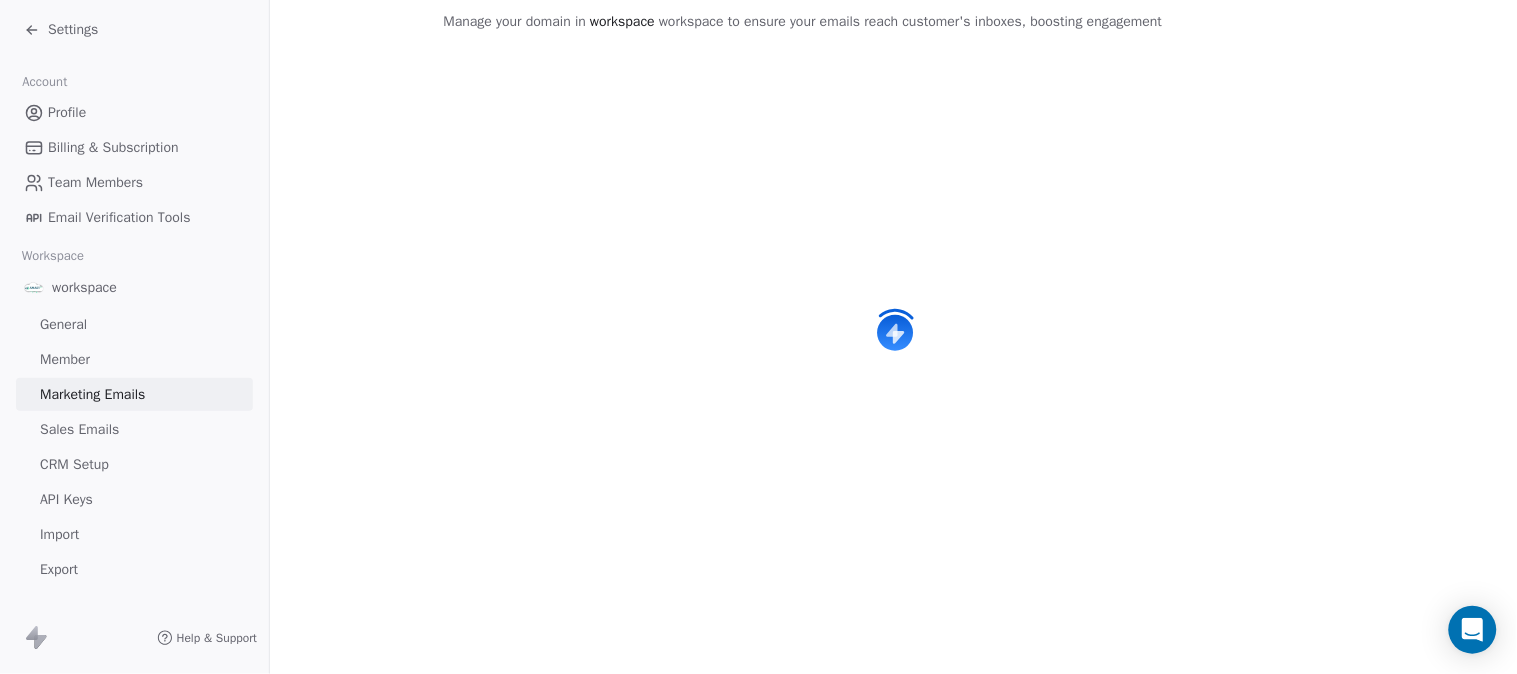 scroll, scrollTop: 234, scrollLeft: 0, axis: vertical 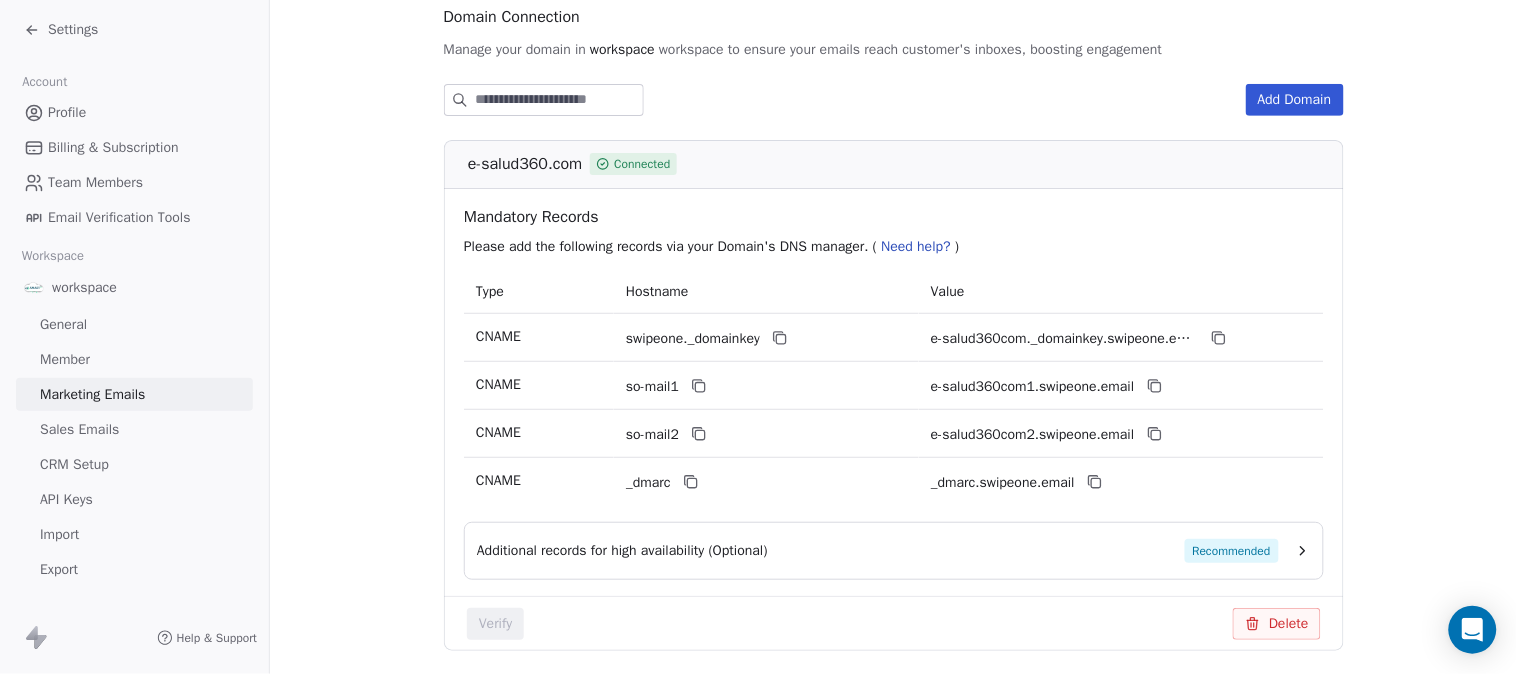 click on "Delete" at bounding box center [1277, 624] 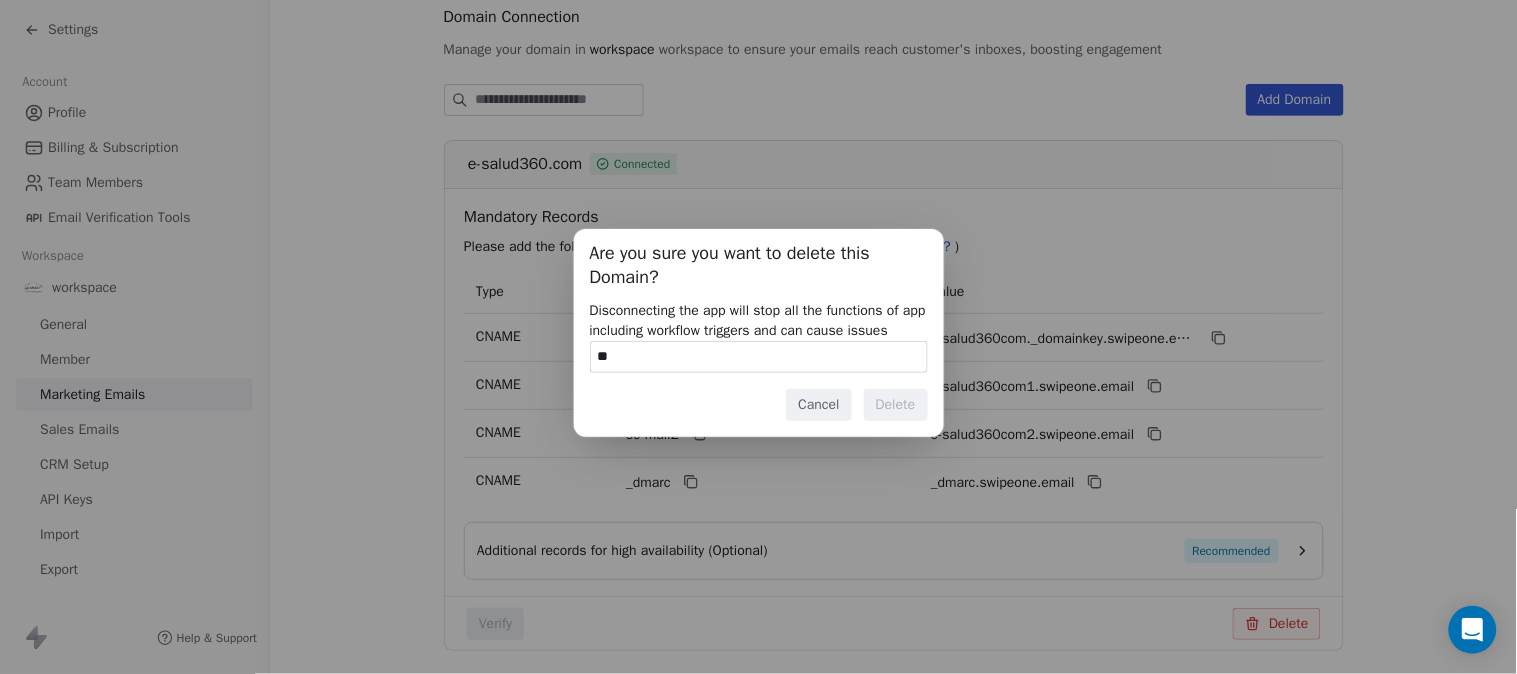 type on "*" 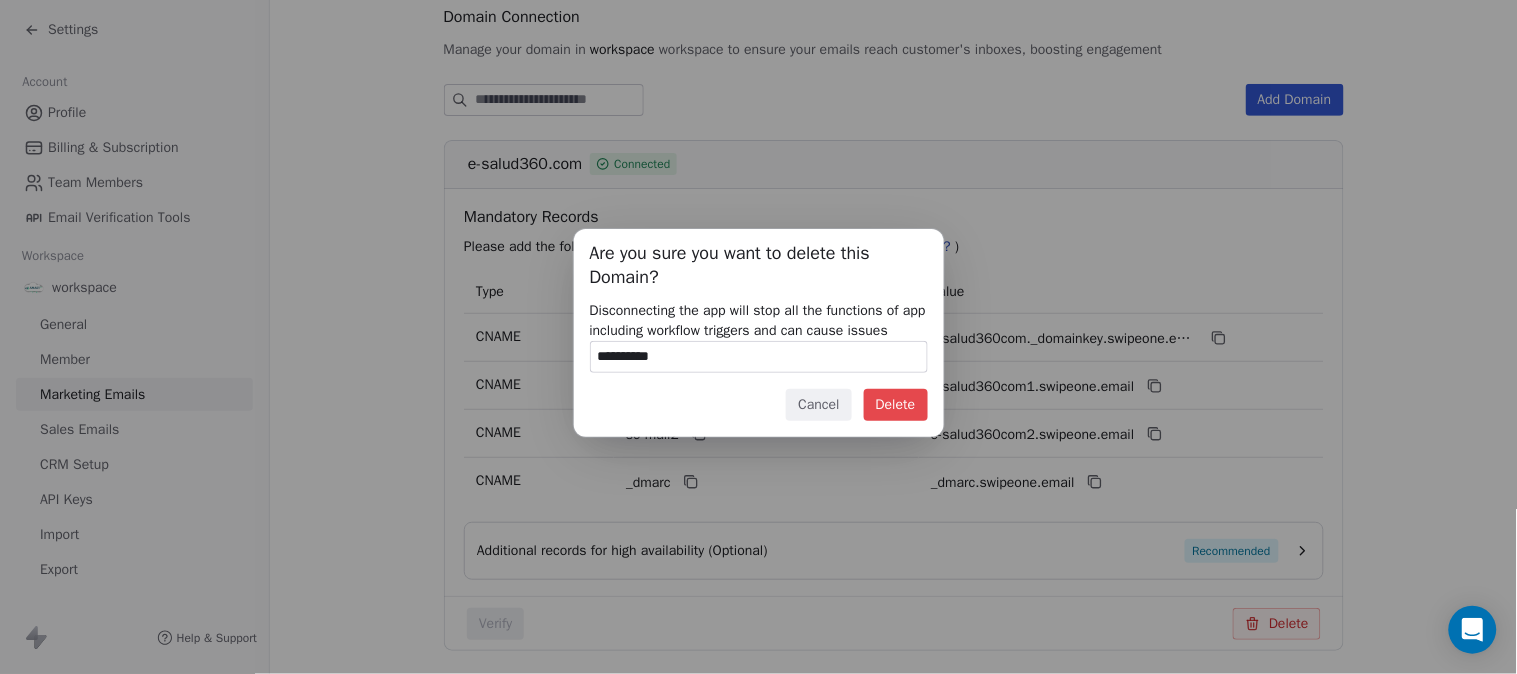 type on "**********" 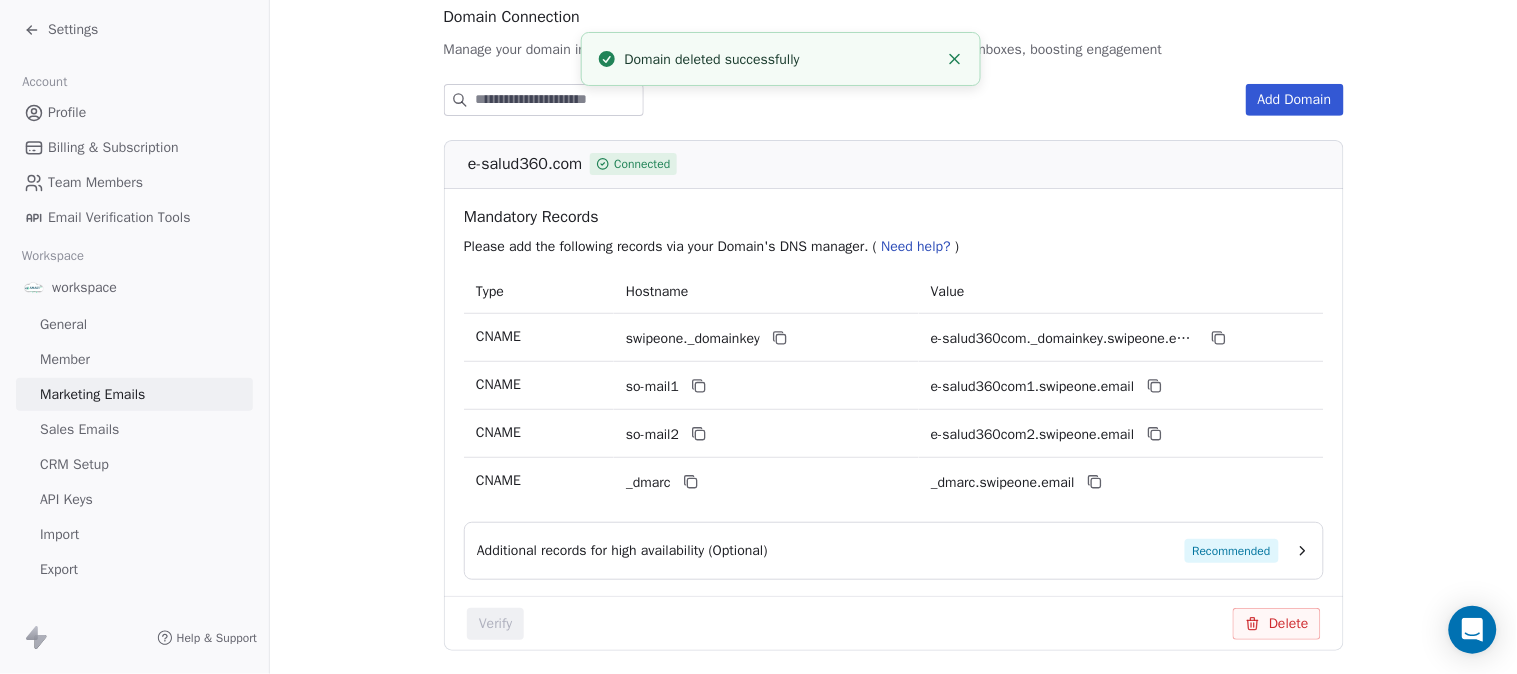 scroll, scrollTop: 0, scrollLeft: 0, axis: both 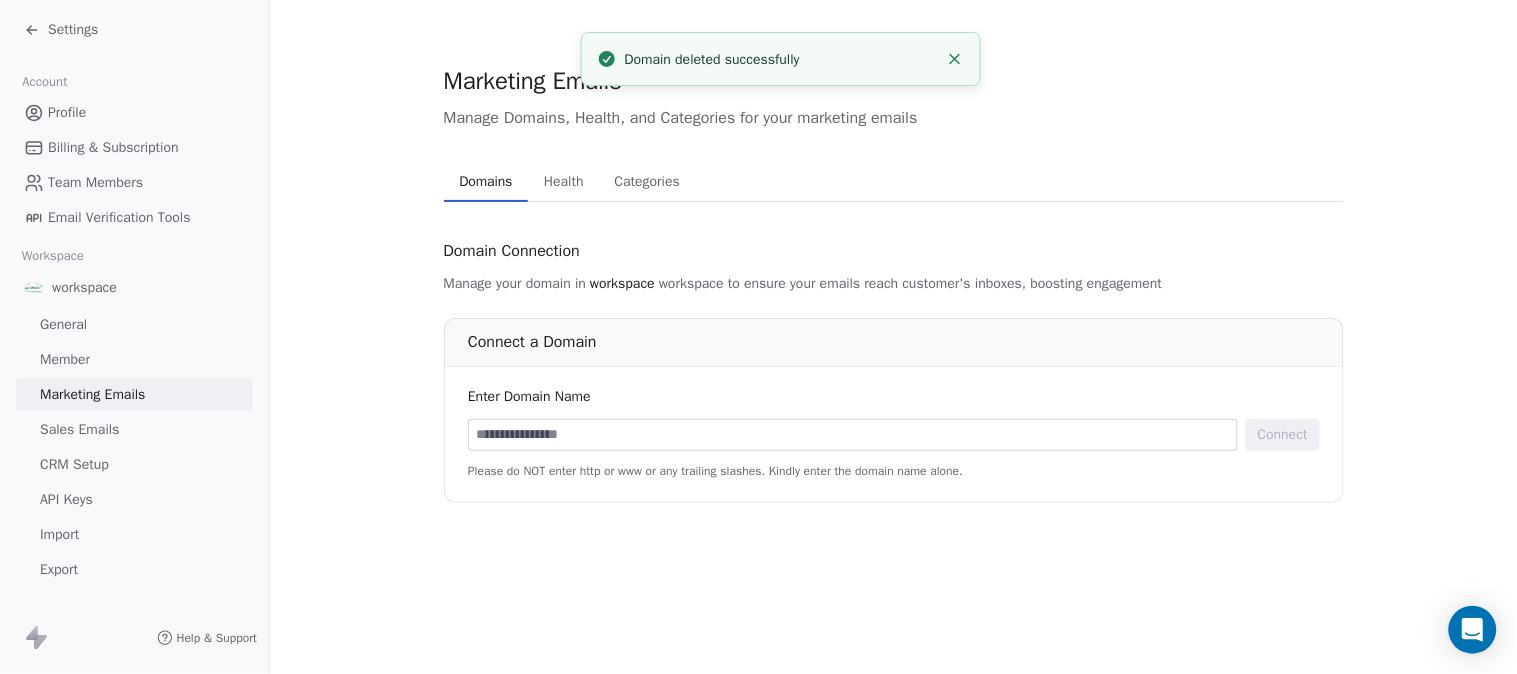 click at bounding box center [853, 435] 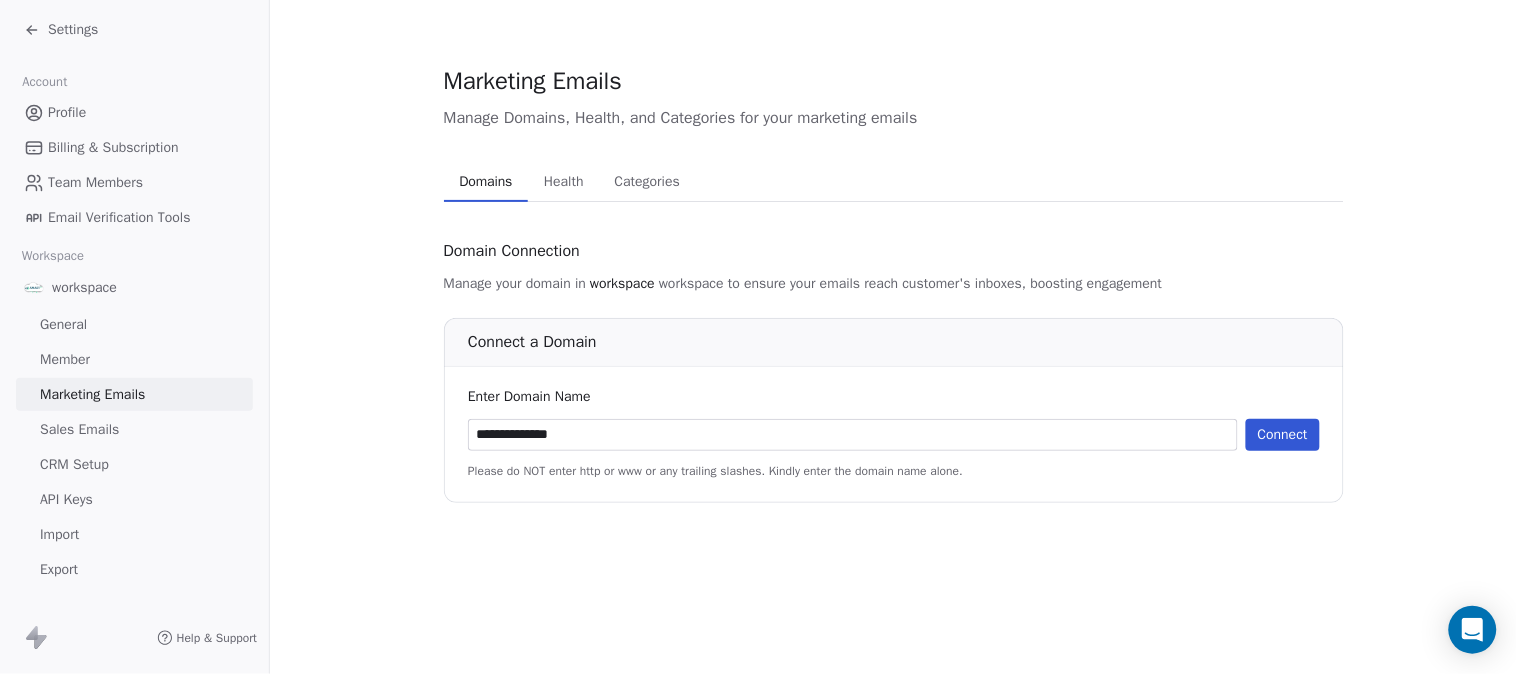type on "**********" 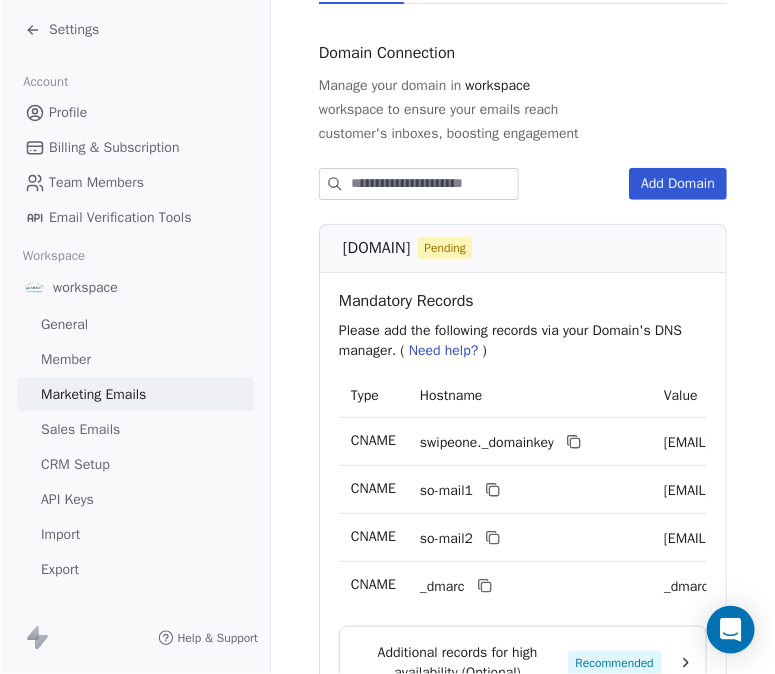 scroll, scrollTop: 245, scrollLeft: 0, axis: vertical 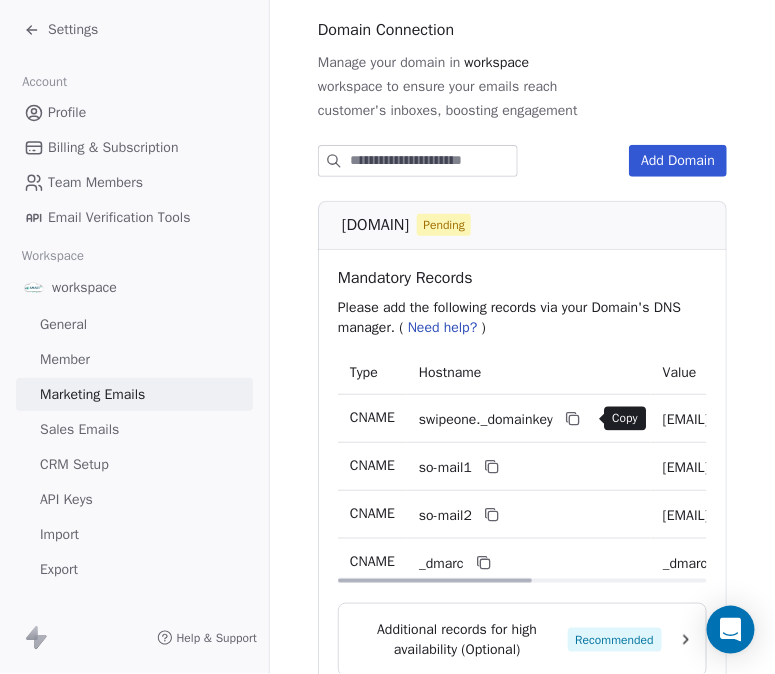click 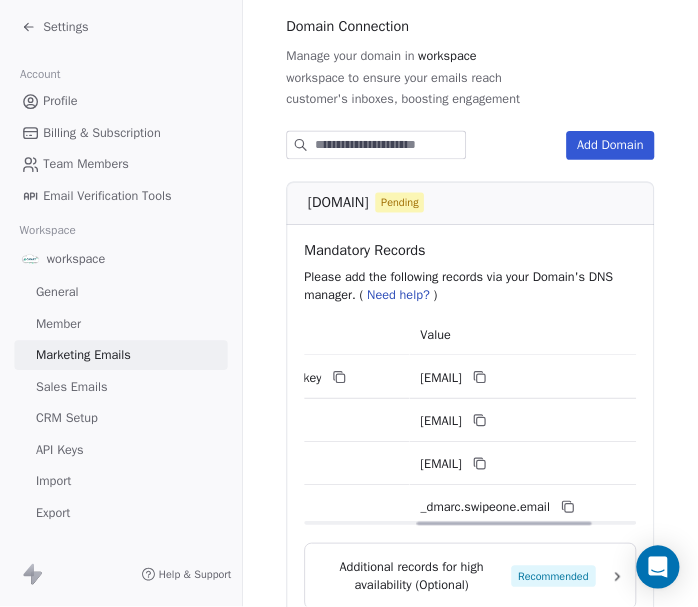 scroll, scrollTop: 0, scrollLeft: 288, axis: horizontal 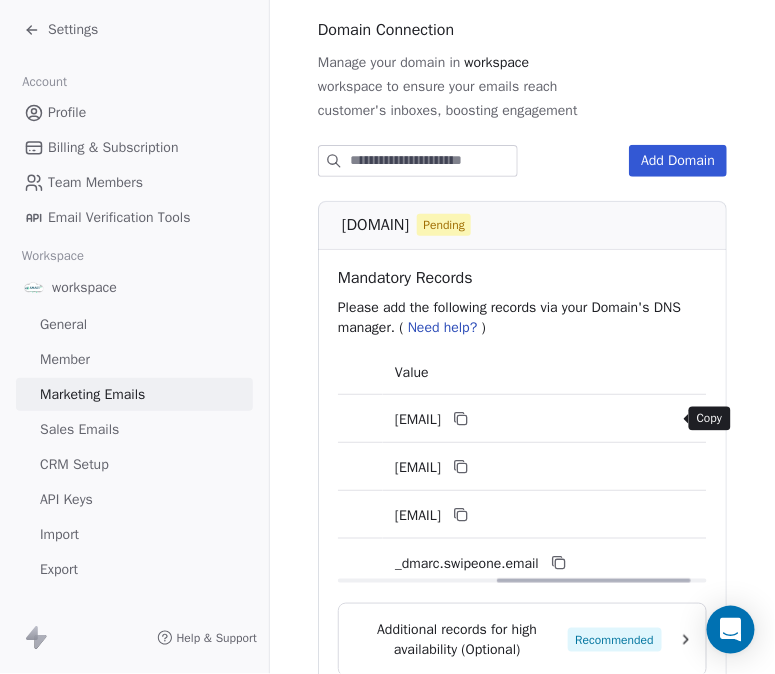 click at bounding box center [461, 419] 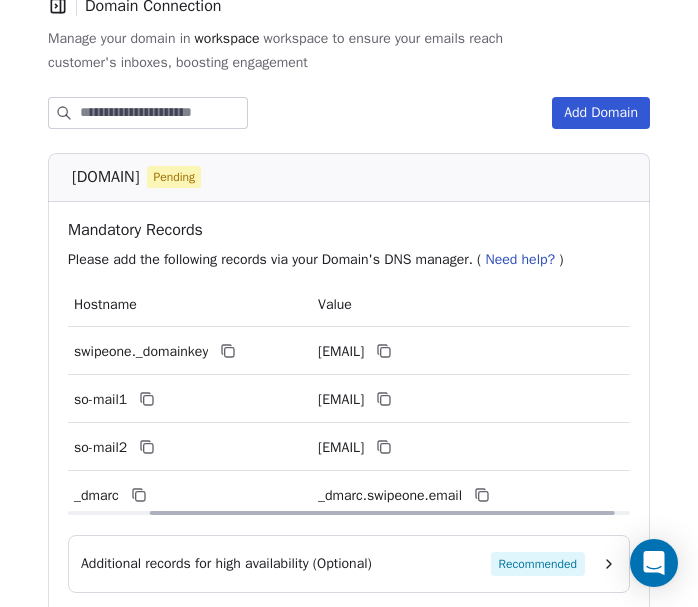 scroll, scrollTop: 222, scrollLeft: 0, axis: vertical 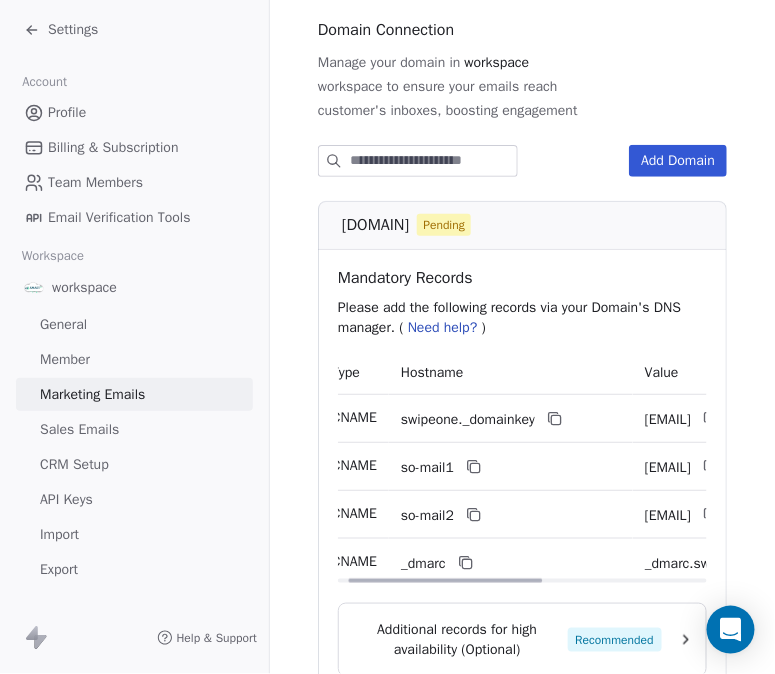 type 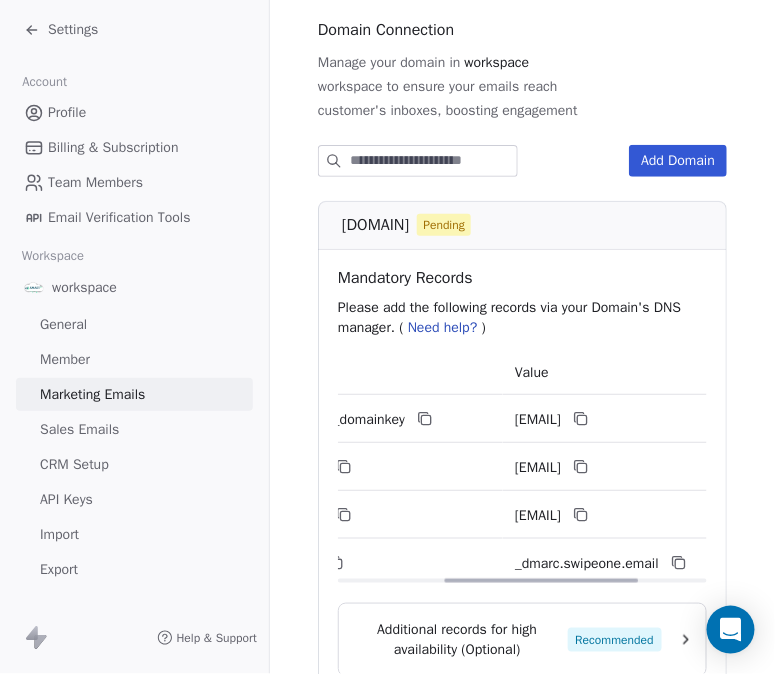 scroll, scrollTop: 0, scrollLeft: 288, axis: horizontal 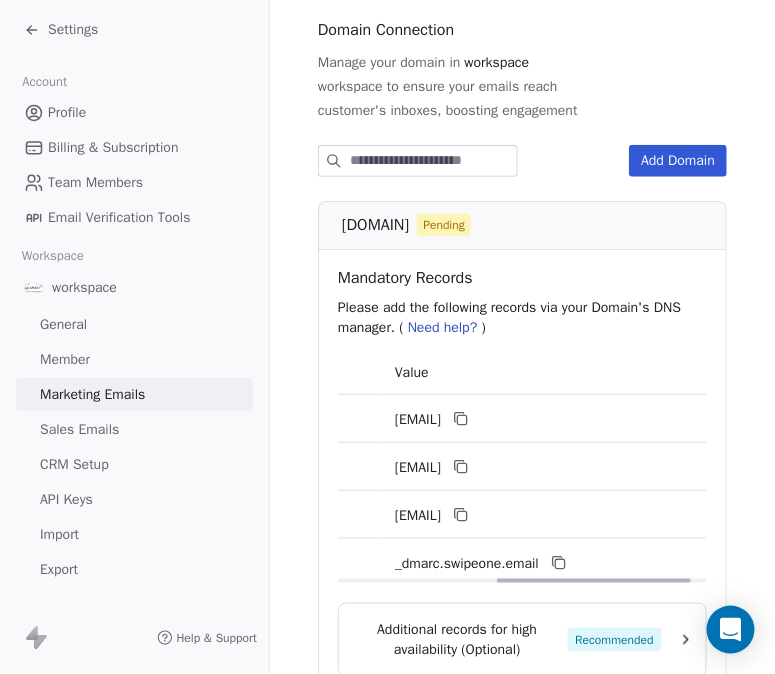 click on "Value" at bounding box center [545, 372] 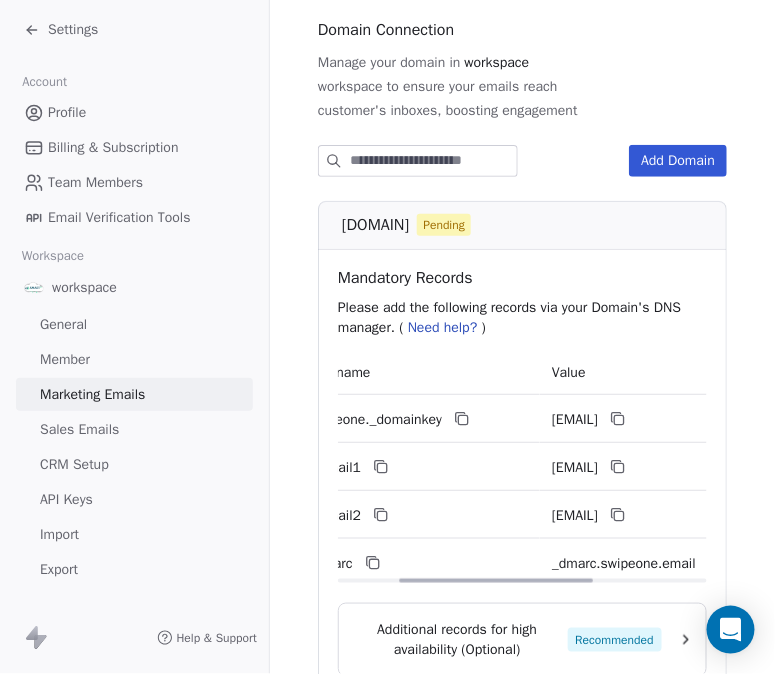 scroll, scrollTop: 0, scrollLeft: 0, axis: both 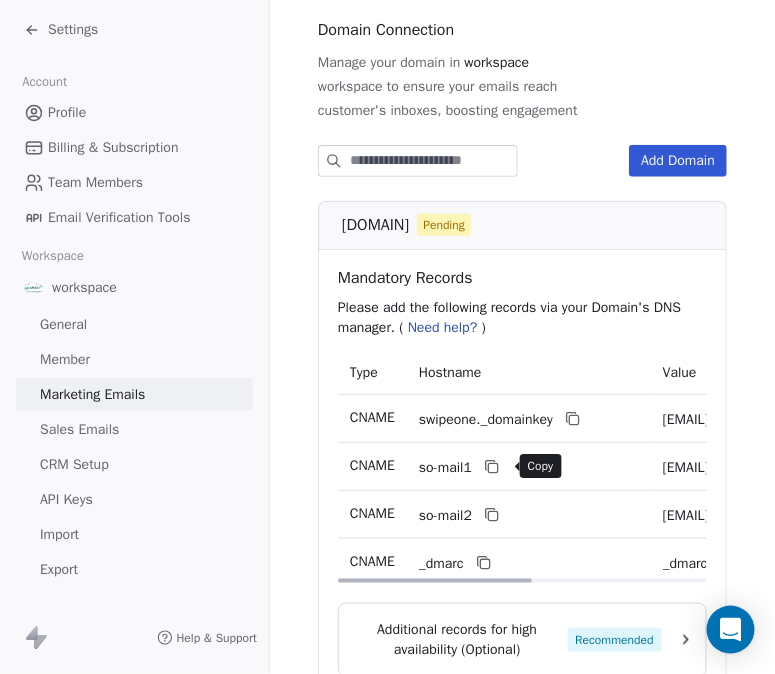click at bounding box center (492, 467) 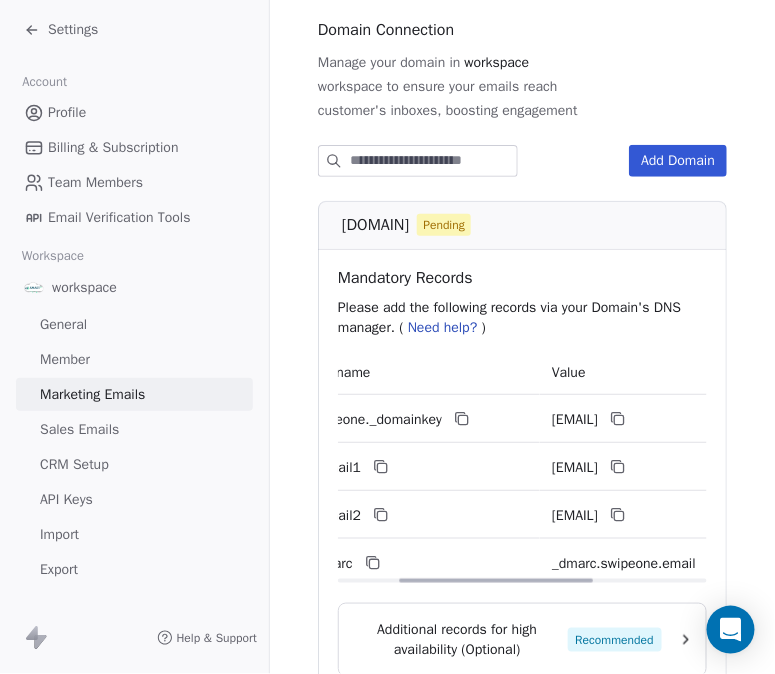 scroll, scrollTop: 0, scrollLeft: 222, axis: horizontal 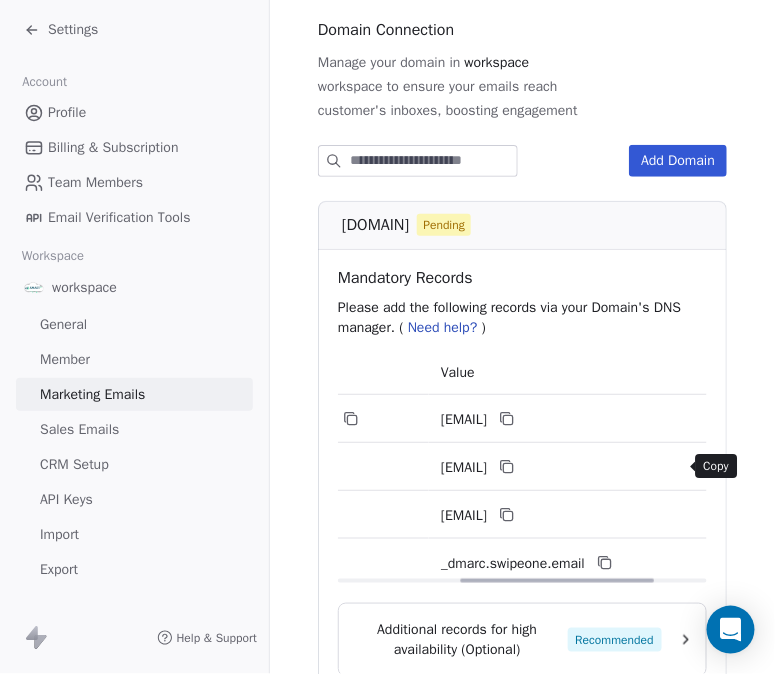 click 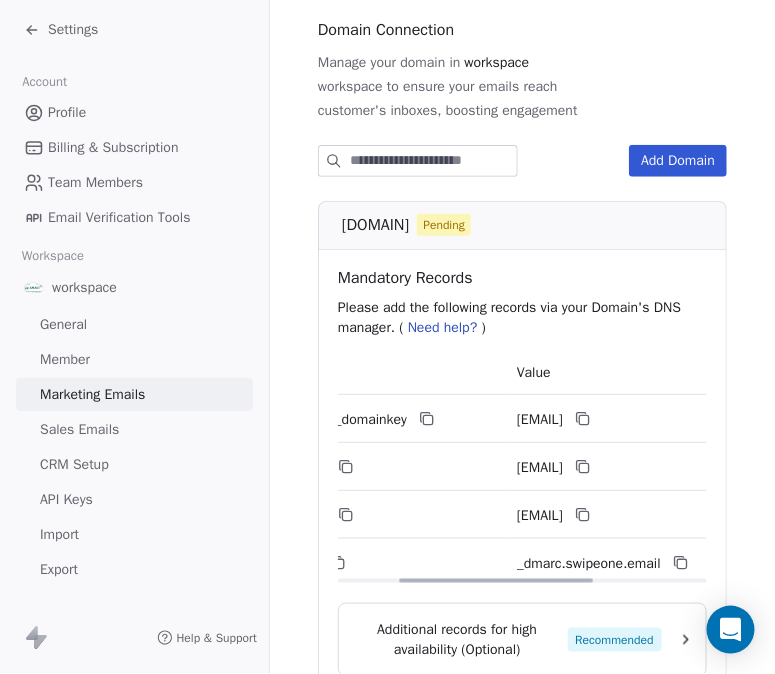 scroll, scrollTop: 0, scrollLeft: 111, axis: horizontal 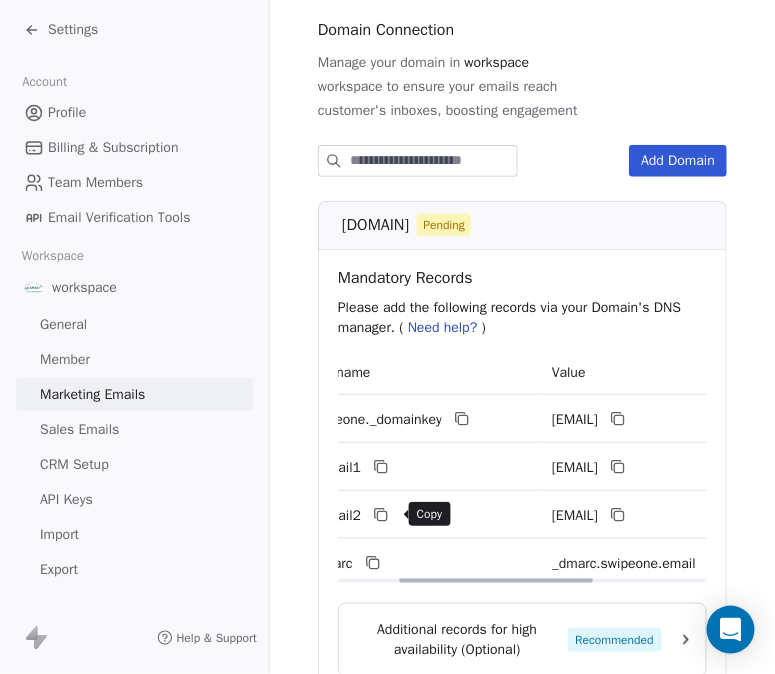 click 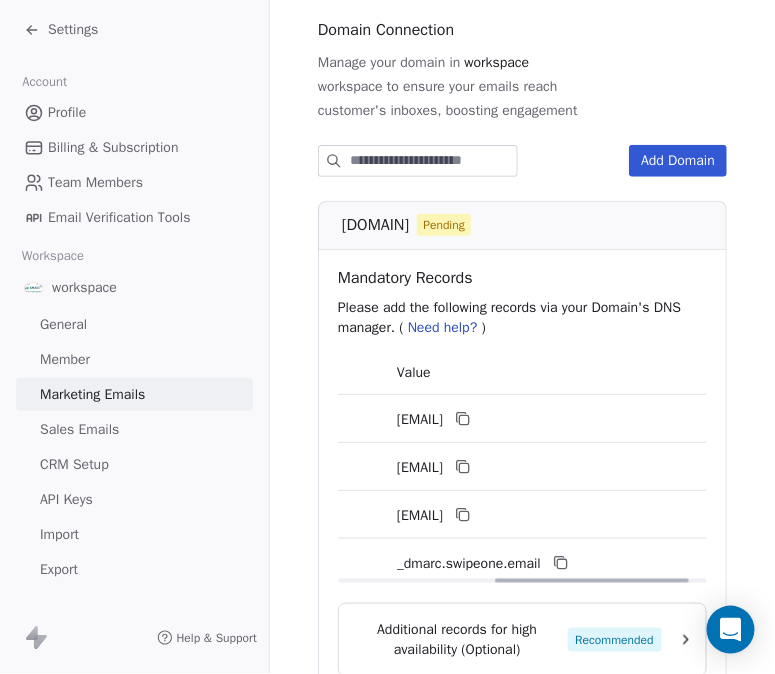 scroll, scrollTop: 0, scrollLeft: 288, axis: horizontal 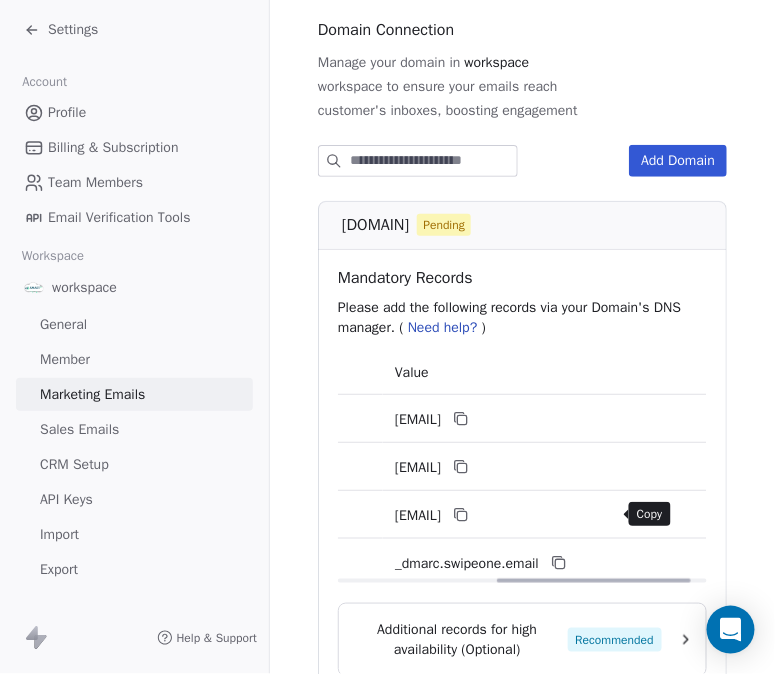click 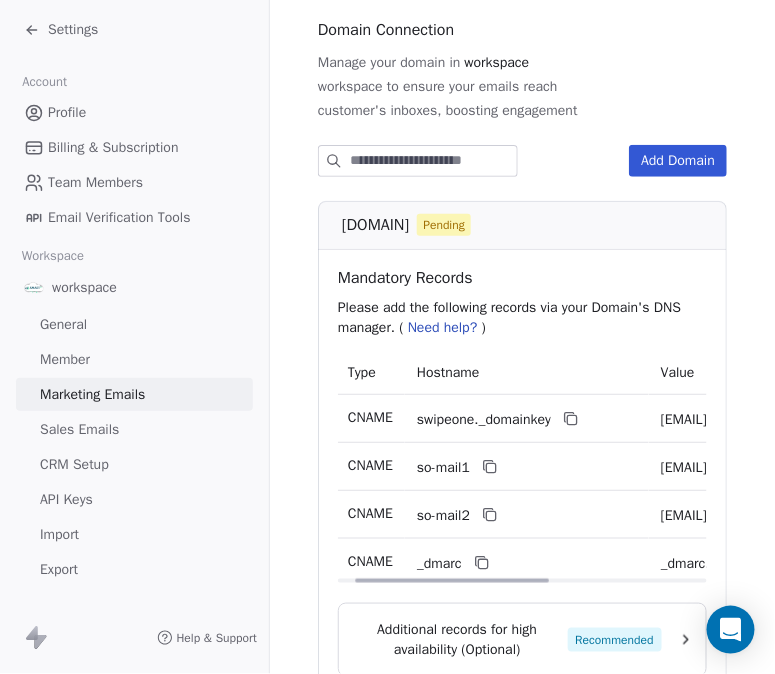 scroll, scrollTop: 0, scrollLeft: 0, axis: both 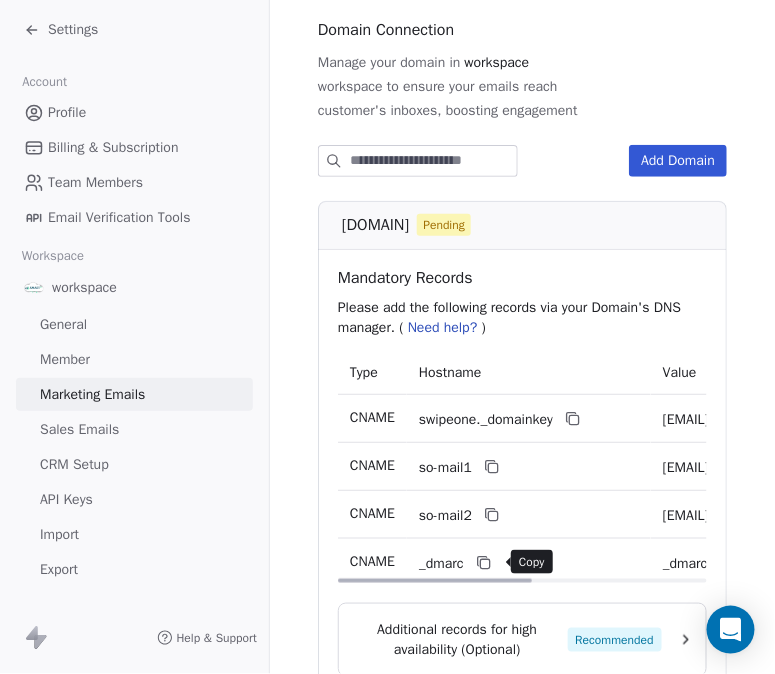 click at bounding box center (484, 563) 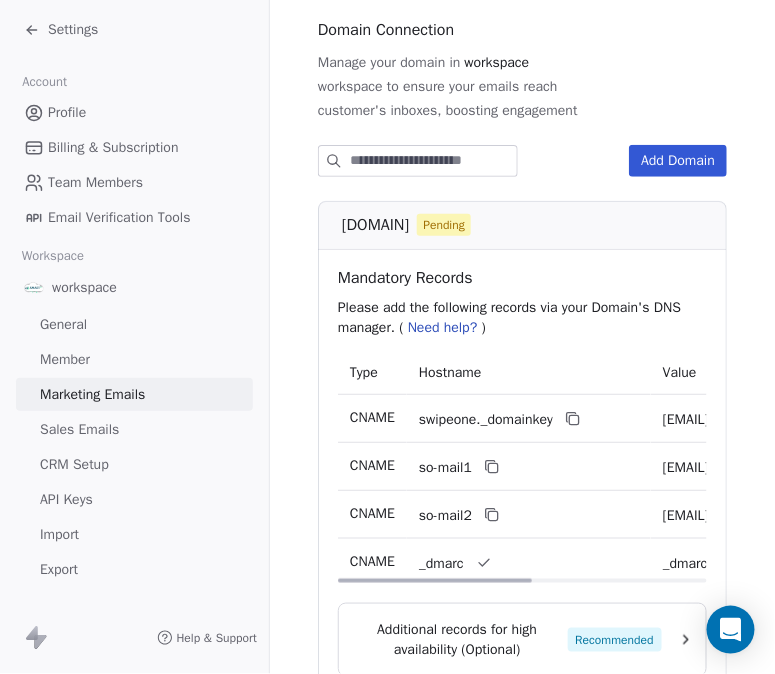 type 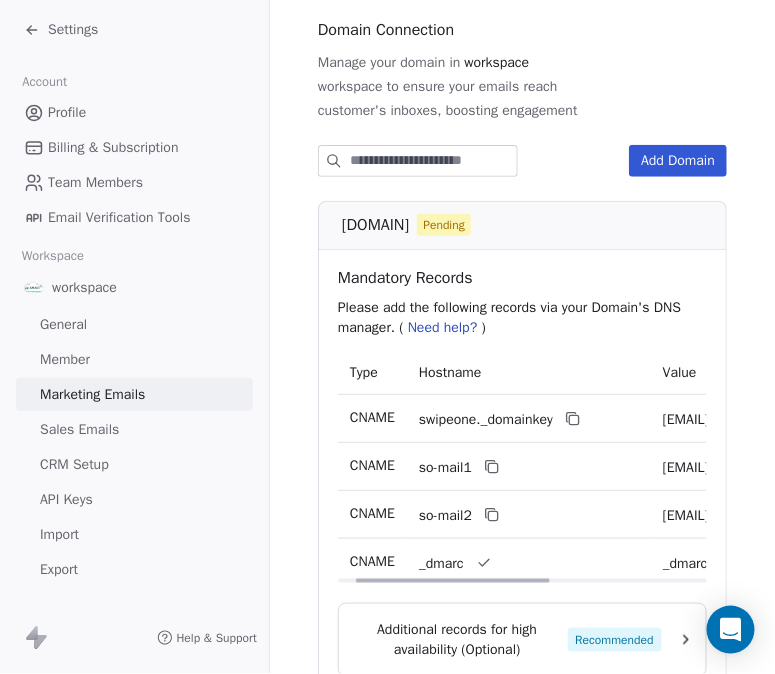 scroll, scrollTop: 0, scrollLeft: 222, axis: horizontal 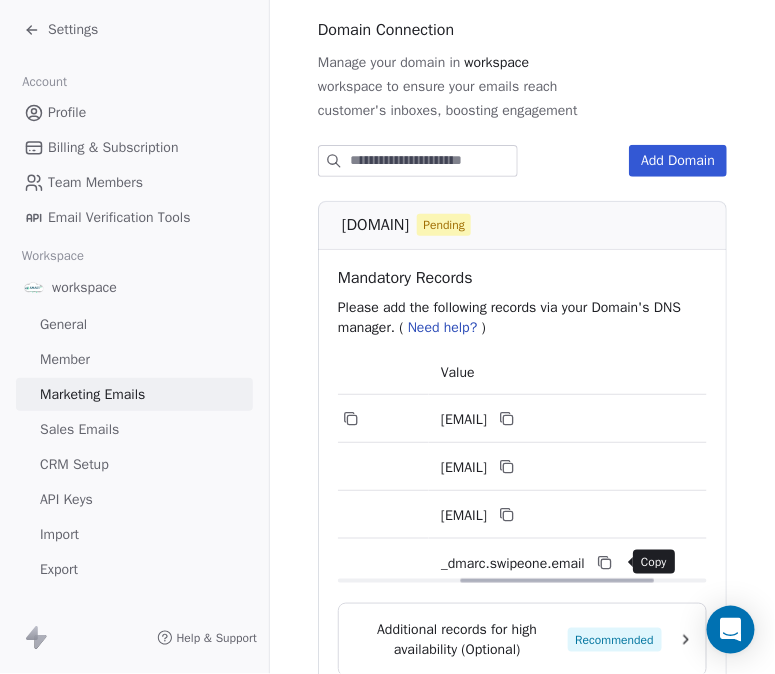 click 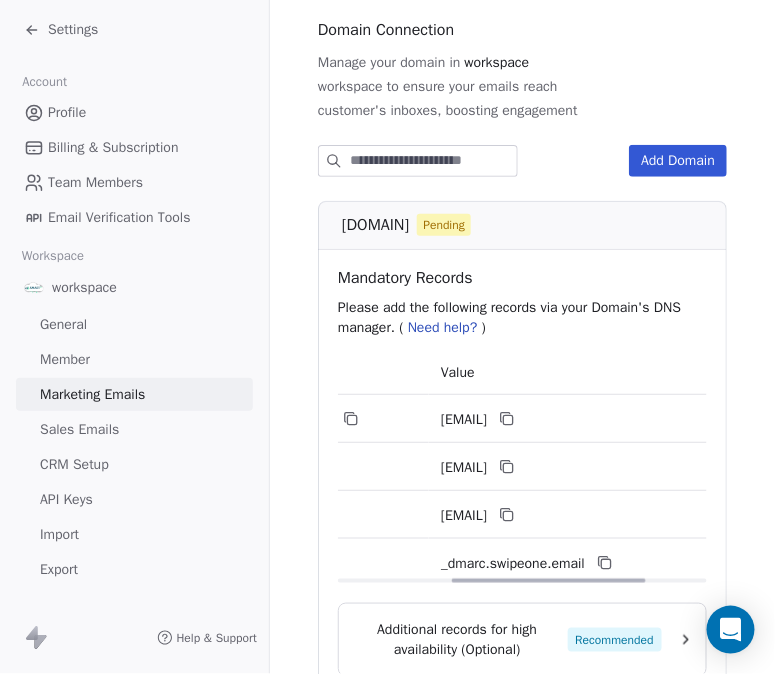 scroll, scrollTop: 0, scrollLeft: 0, axis: both 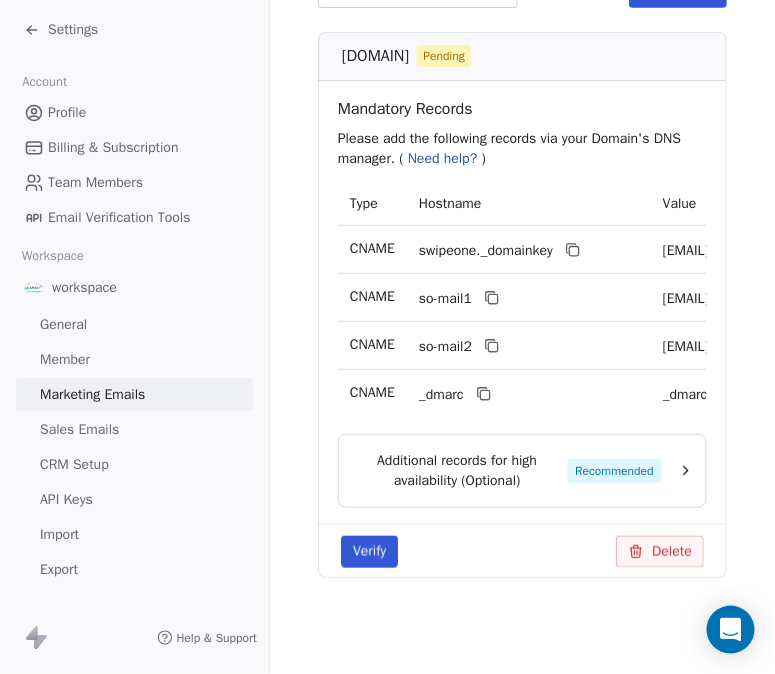 click 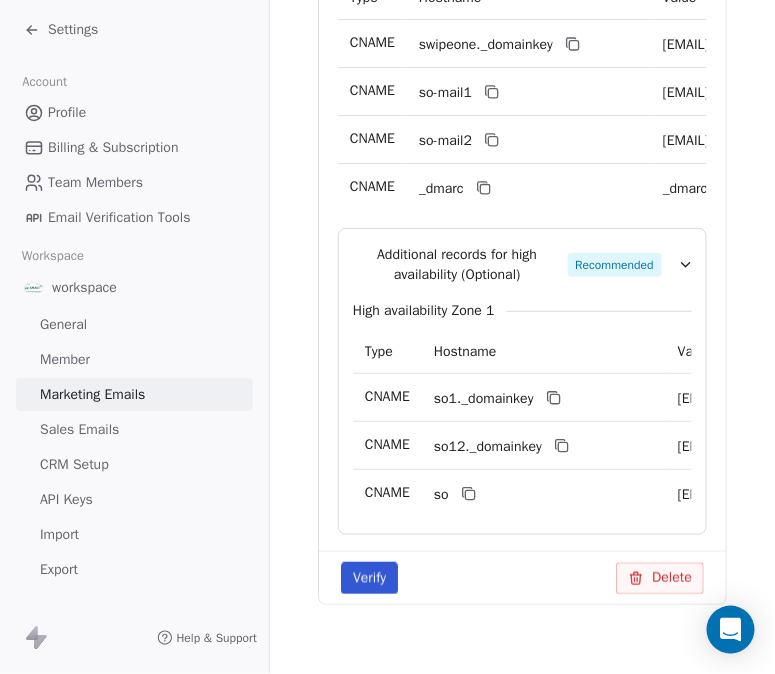scroll, scrollTop: 636, scrollLeft: 0, axis: vertical 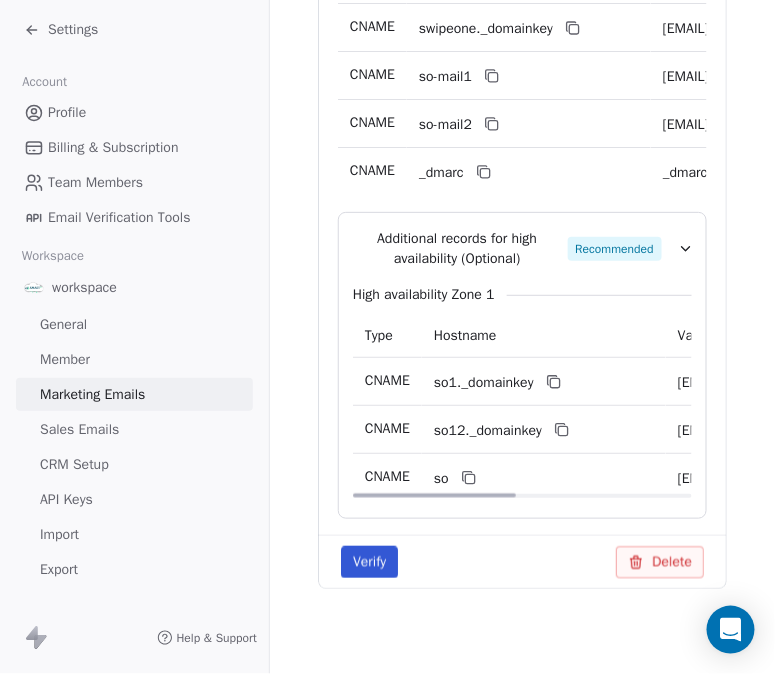 click on "so1._domainkey" at bounding box center (544, 382) 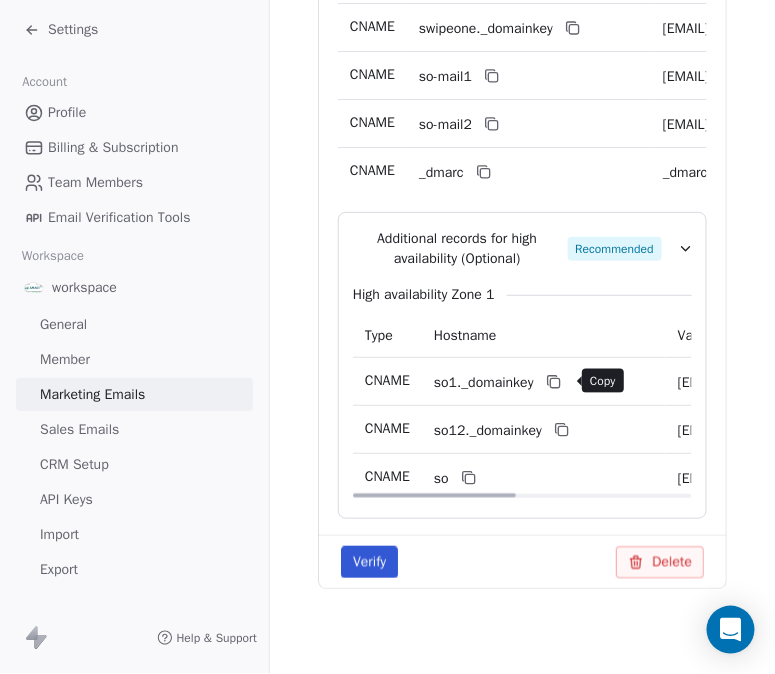 click 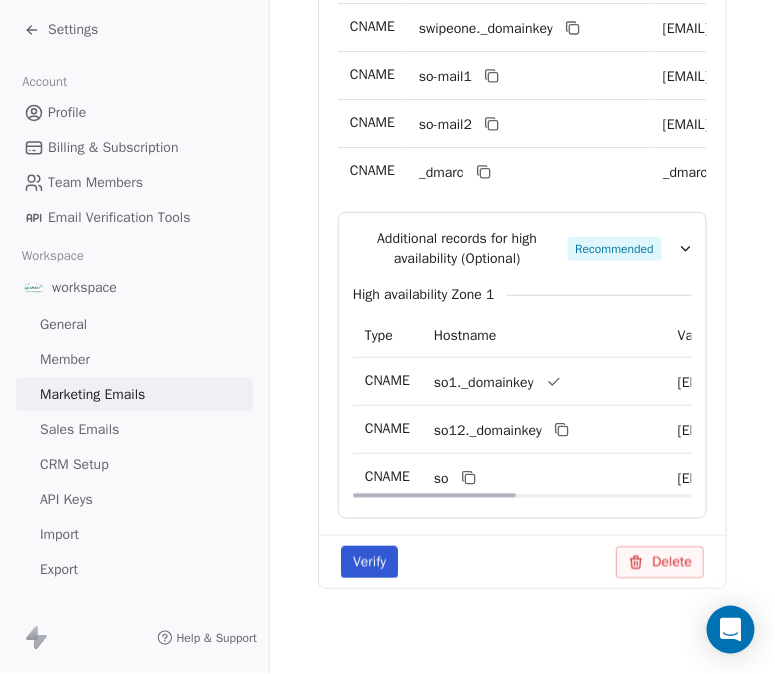 type 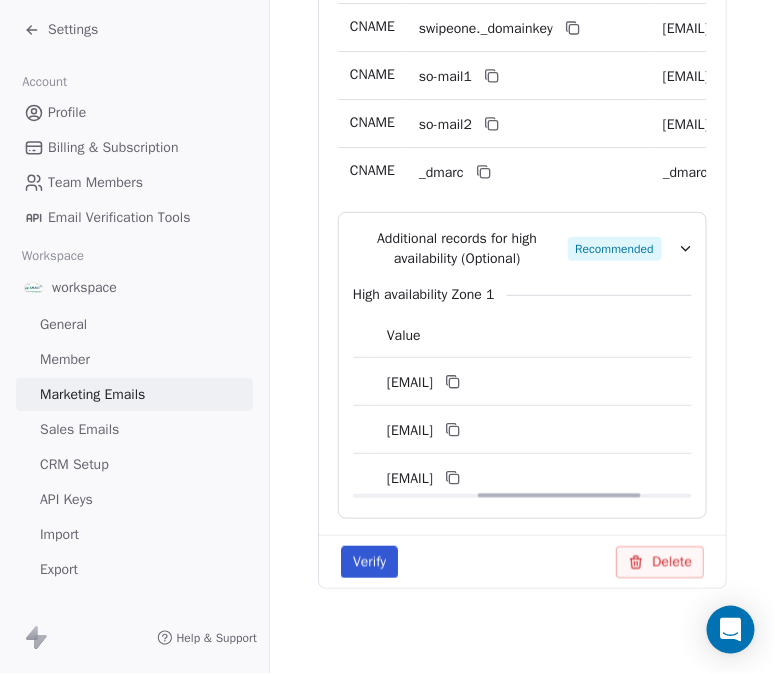 scroll, scrollTop: 0, scrollLeft: 320, axis: horizontal 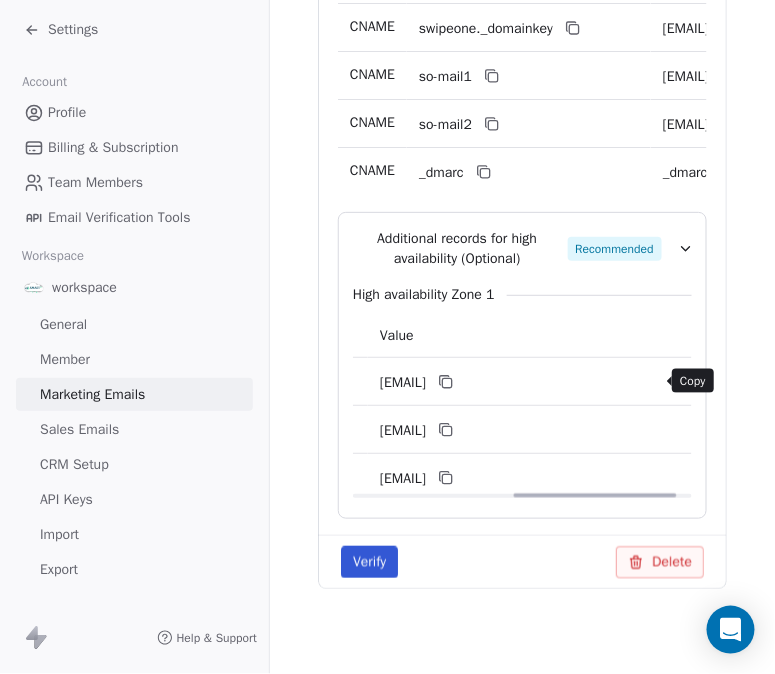 click 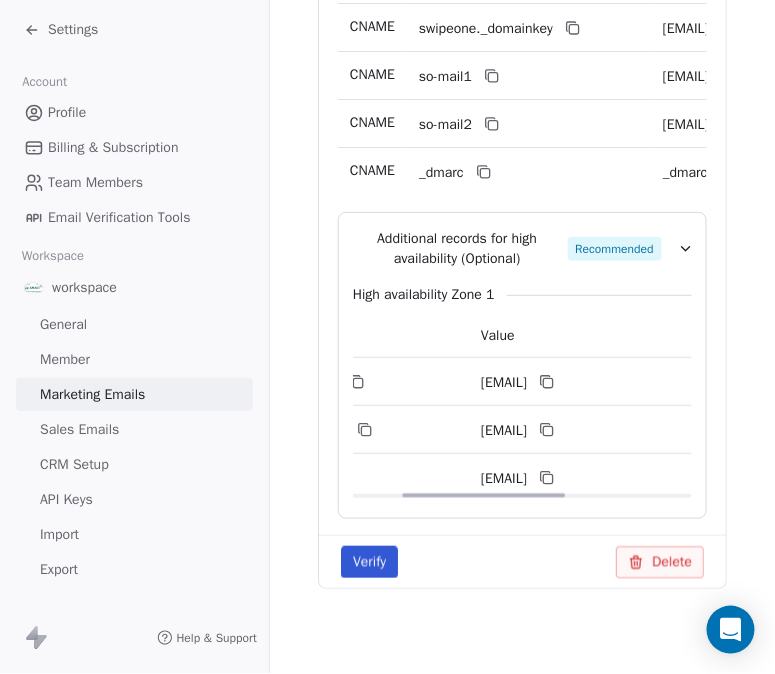 scroll, scrollTop: 0, scrollLeft: 97, axis: horizontal 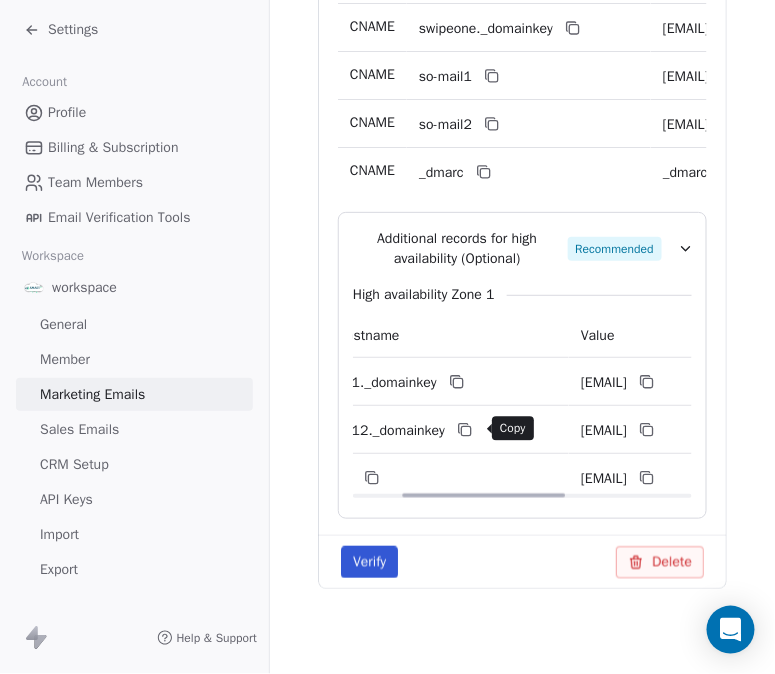 click 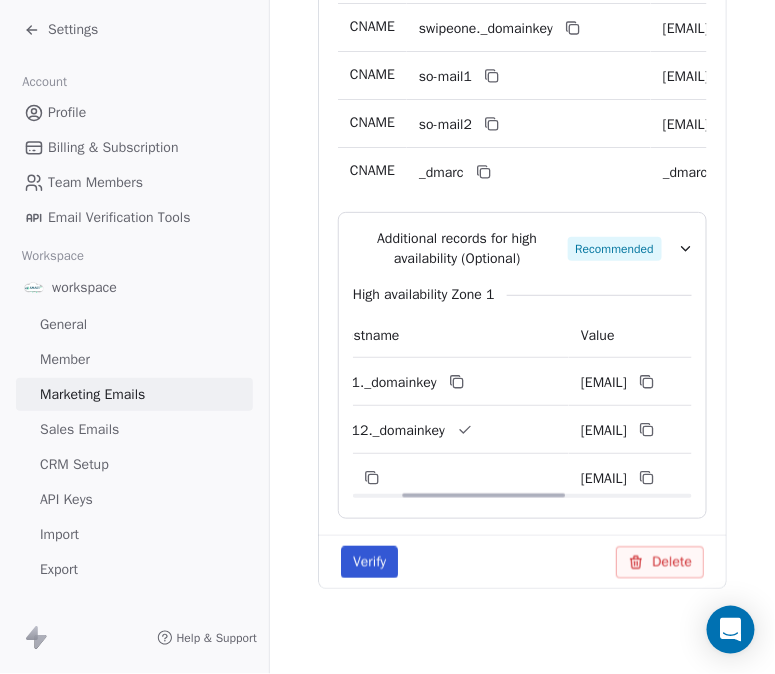 type 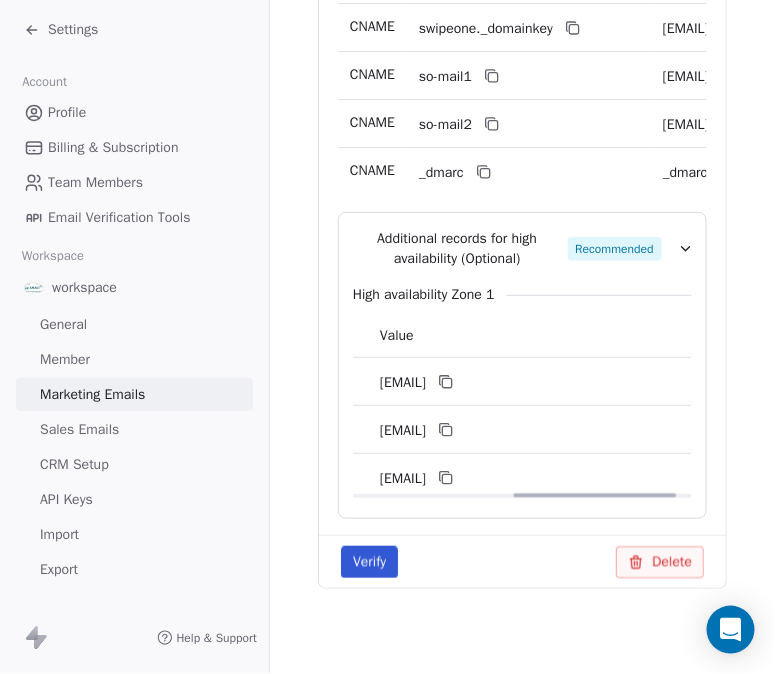 scroll, scrollTop: 0, scrollLeft: 320, axis: horizontal 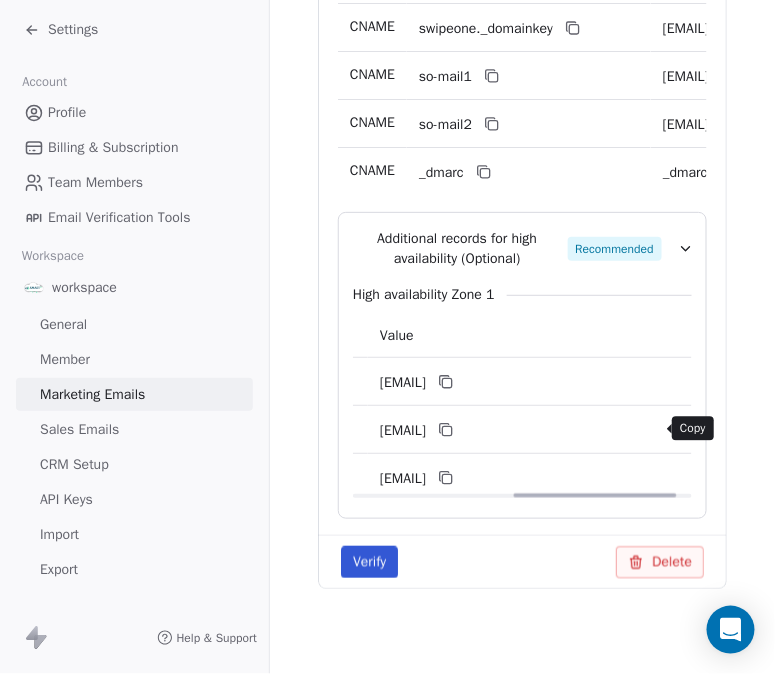 click 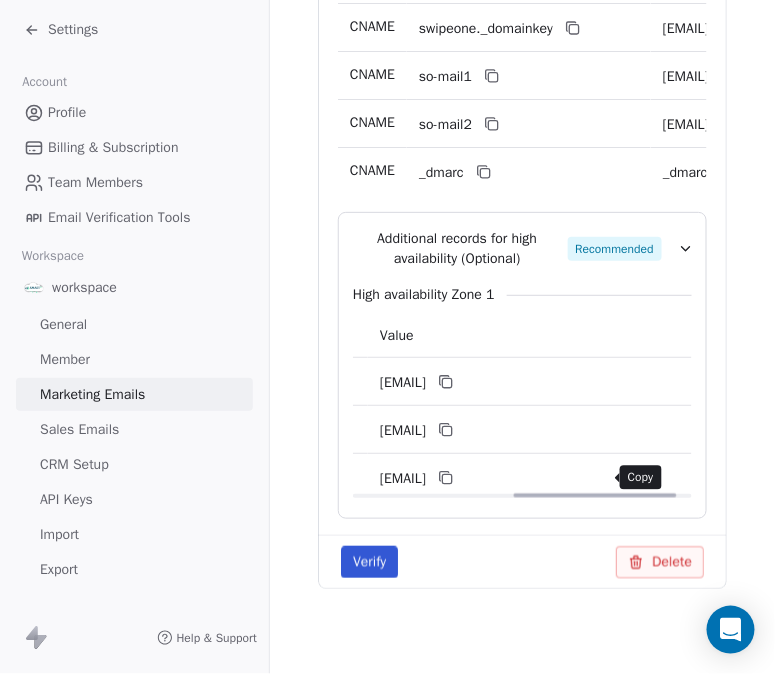 click 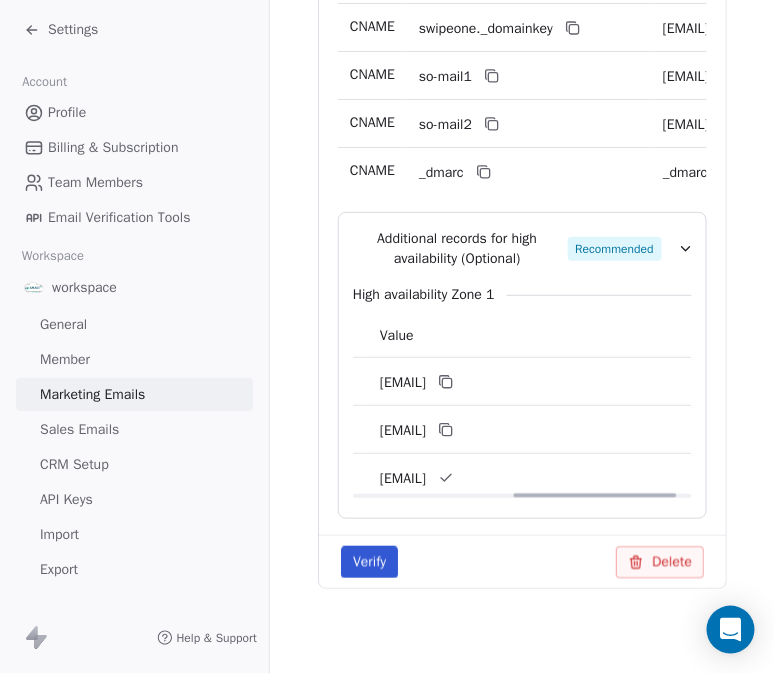 type 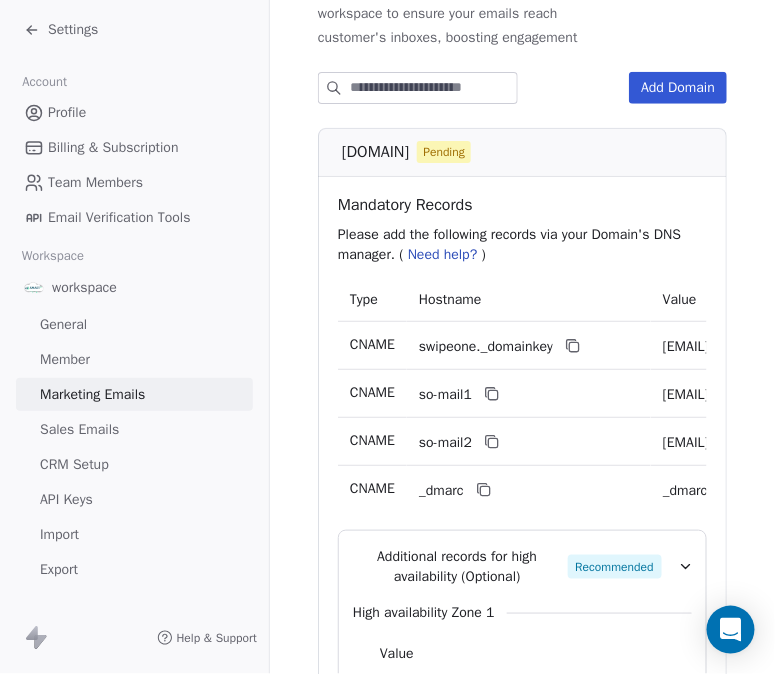 scroll, scrollTop: 647, scrollLeft: 0, axis: vertical 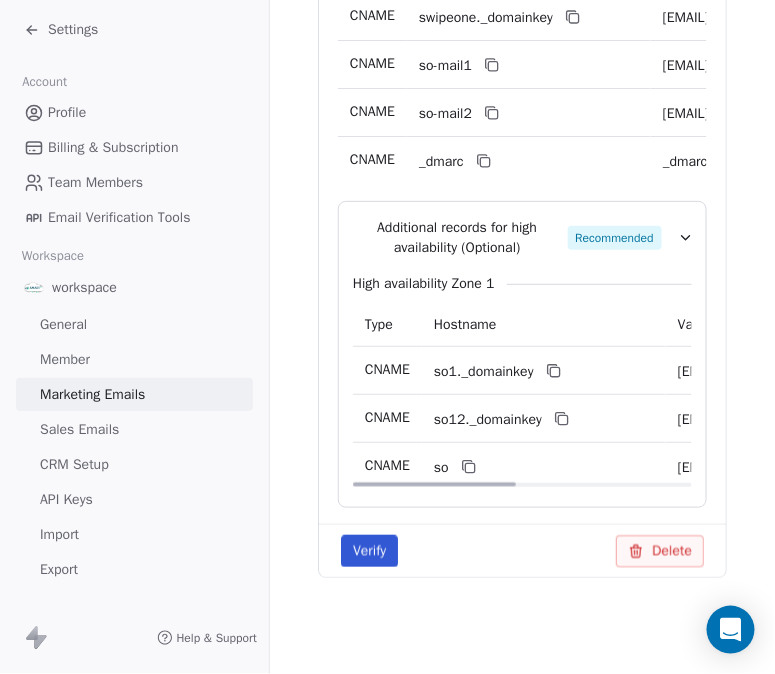 type 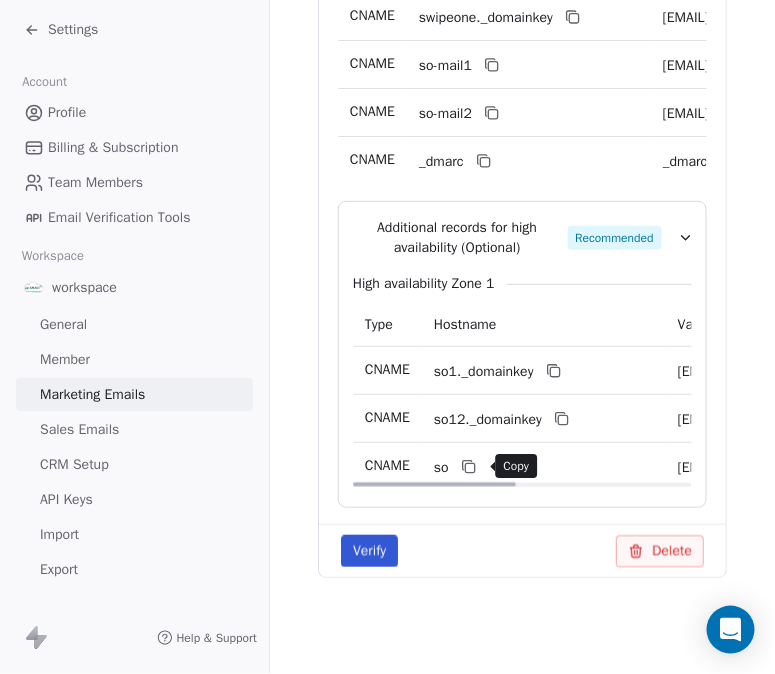 click 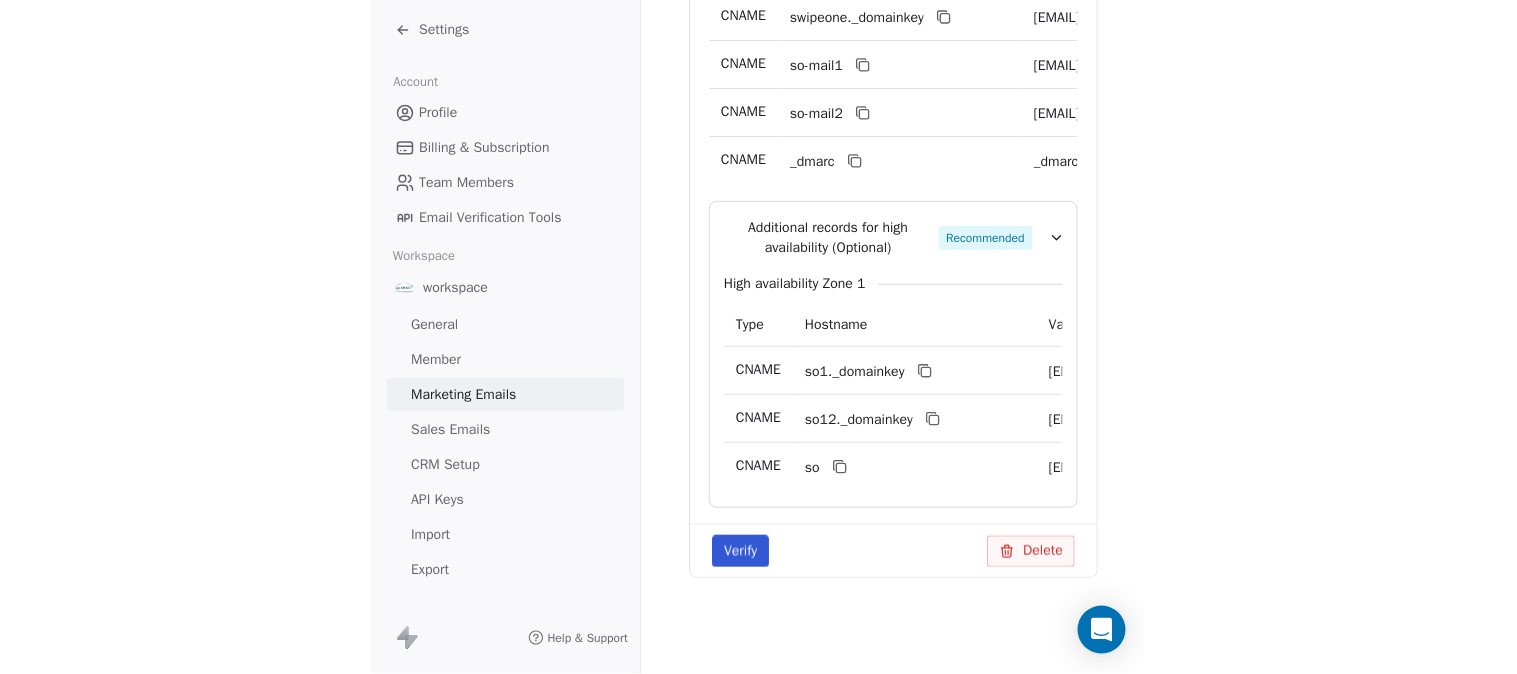 scroll, scrollTop: 540, scrollLeft: 0, axis: vertical 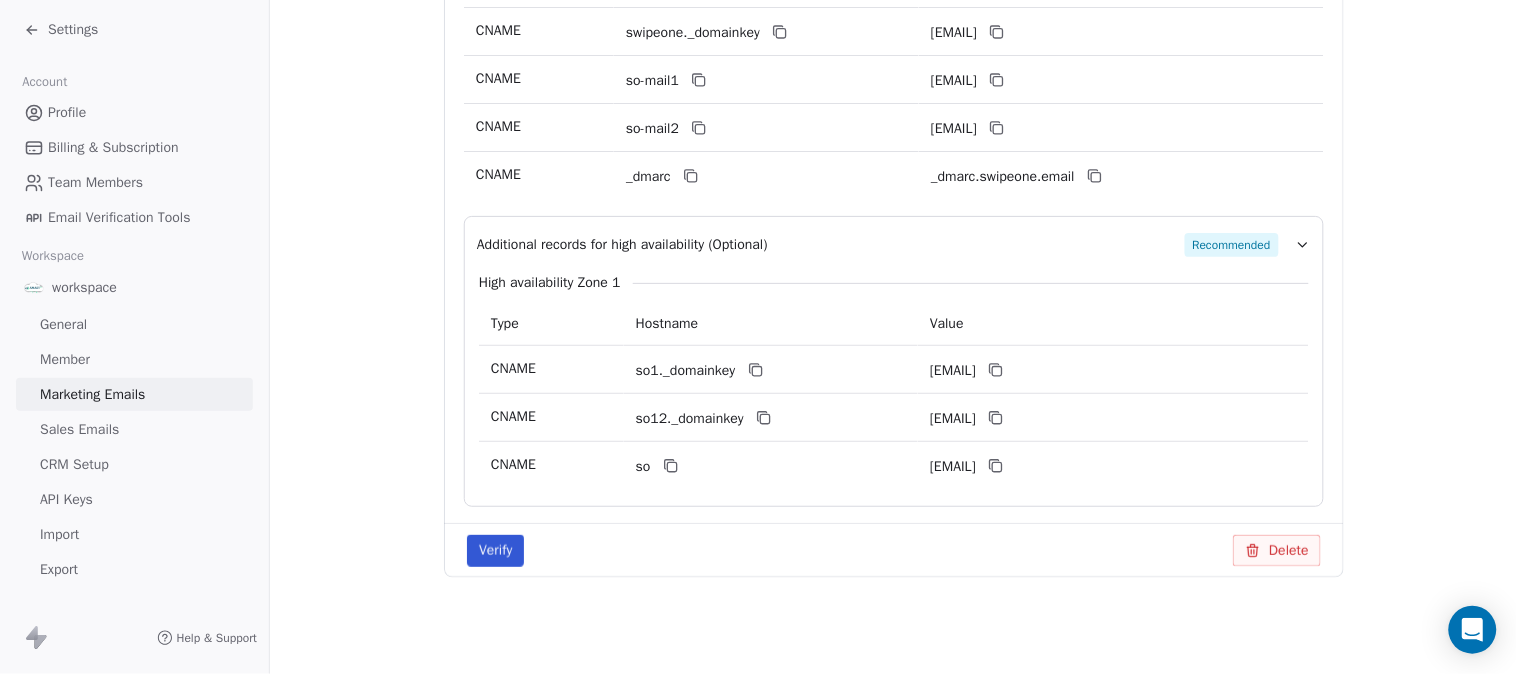 click on "Verify" at bounding box center (495, 551) 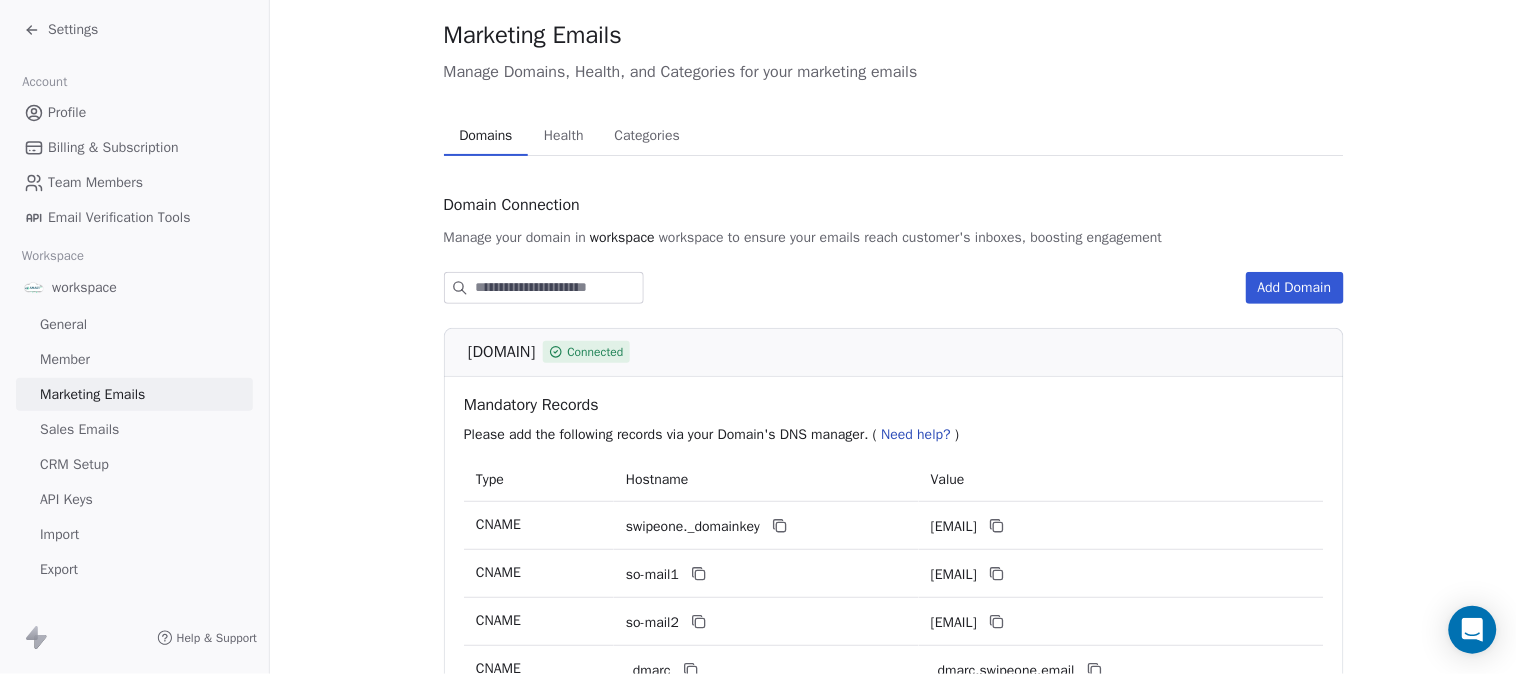 scroll, scrollTop: 0, scrollLeft: 0, axis: both 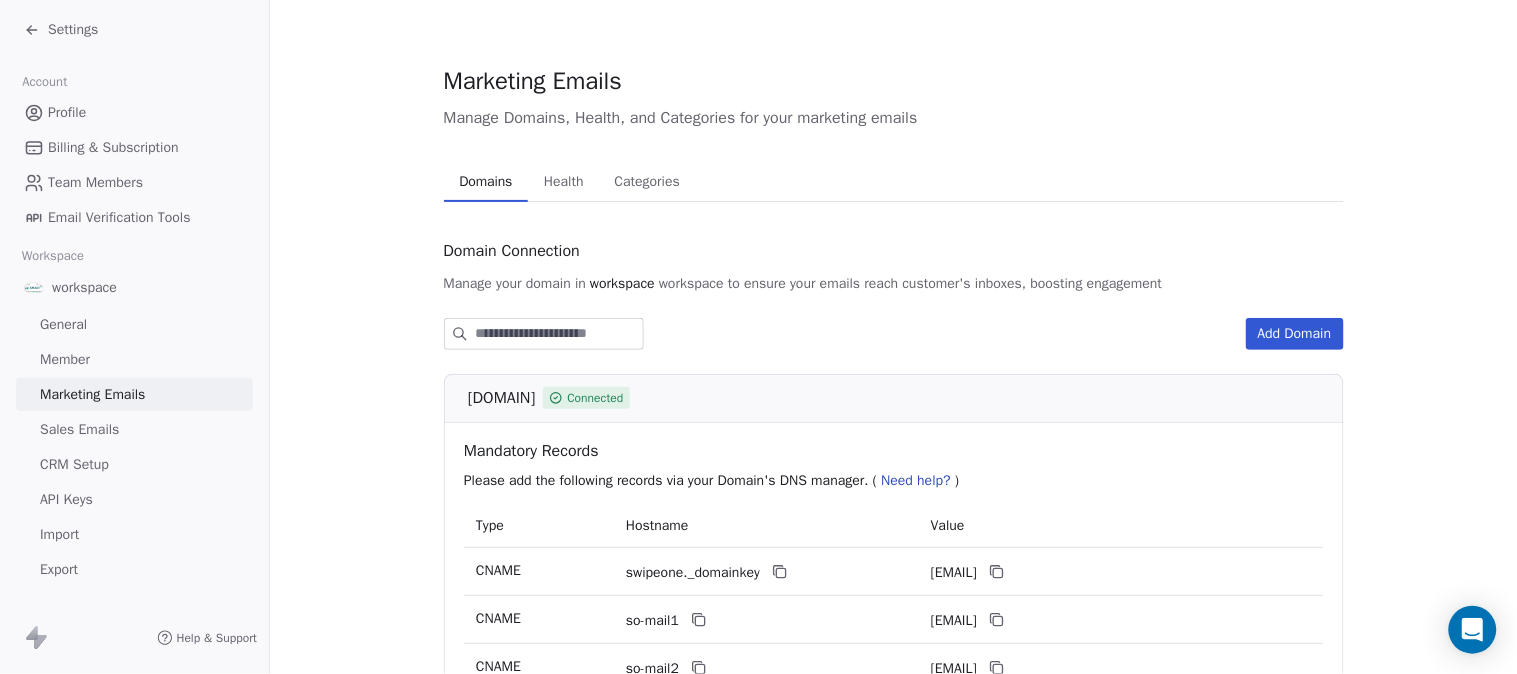 click on "Health Health" at bounding box center (563, 182) 